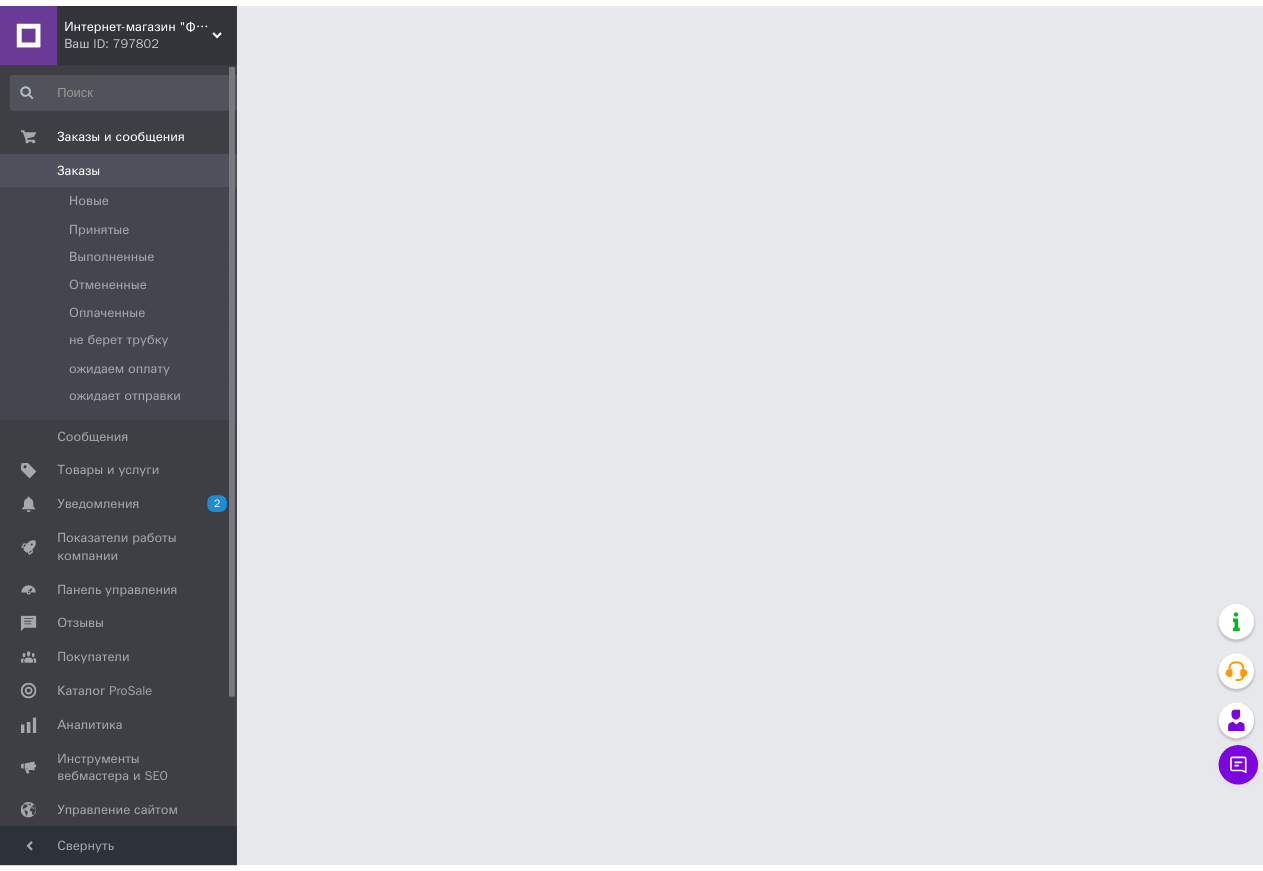 scroll, scrollTop: 0, scrollLeft: 0, axis: both 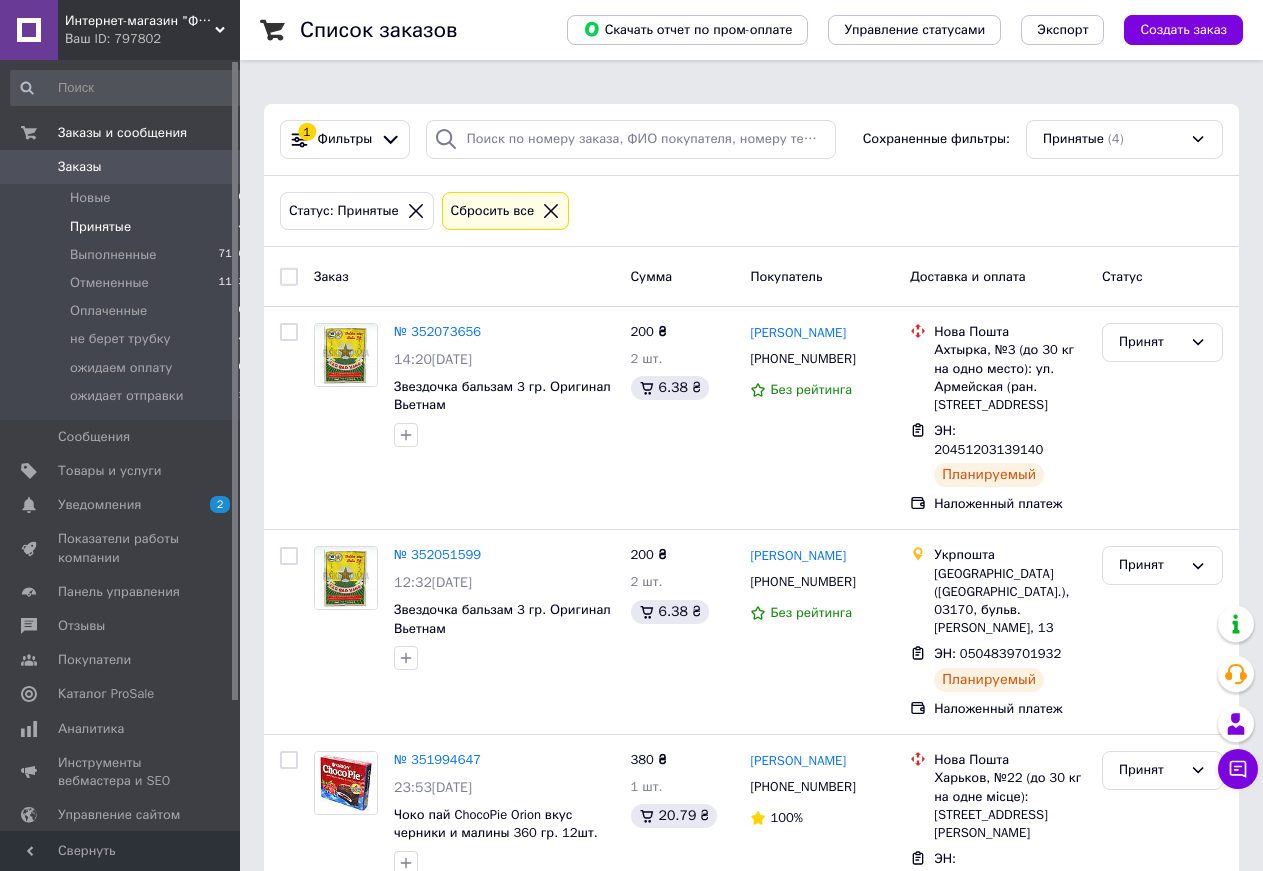 click on "Интернет-магазин "Флокси"" at bounding box center (140, 21) 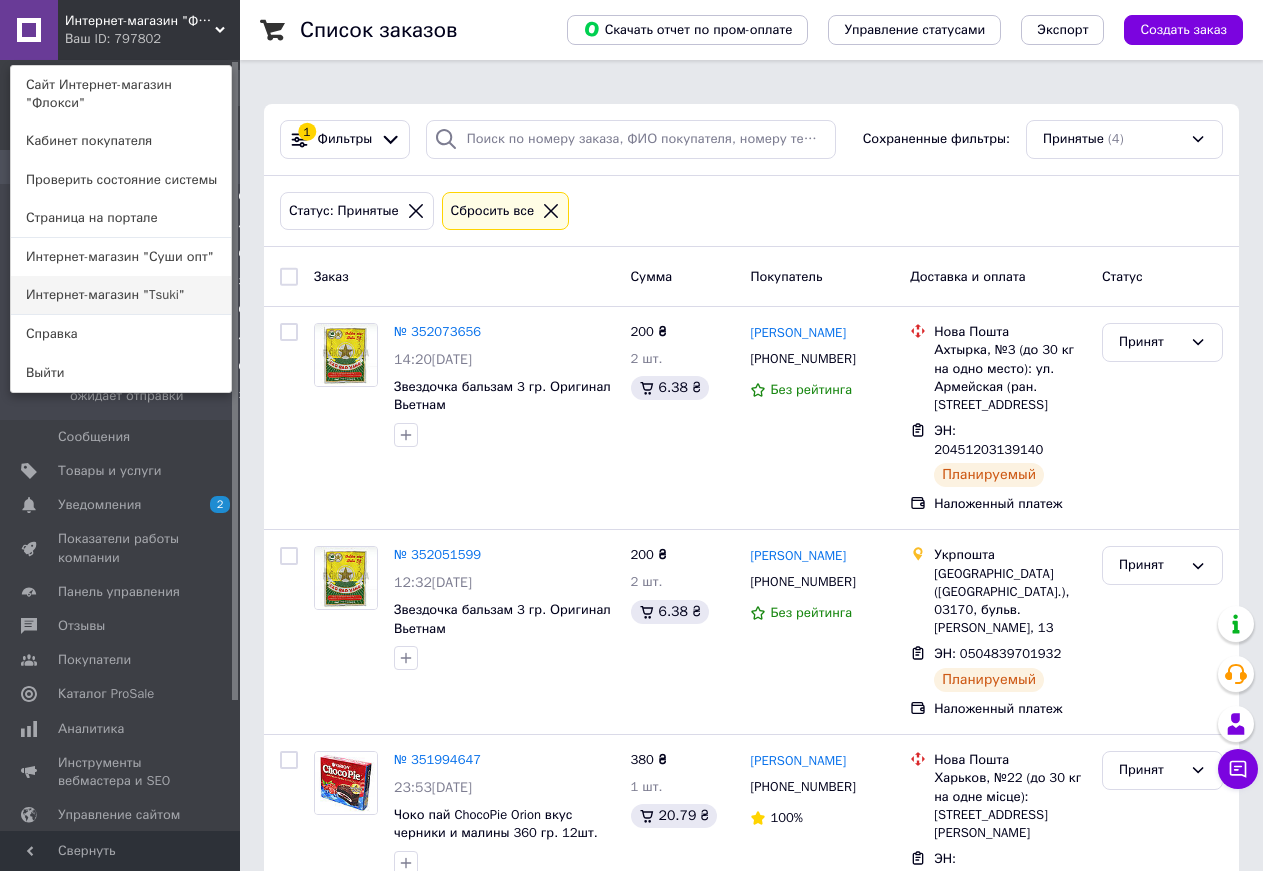 click on "Интернет-магазин "Tsuki"" at bounding box center [121, 295] 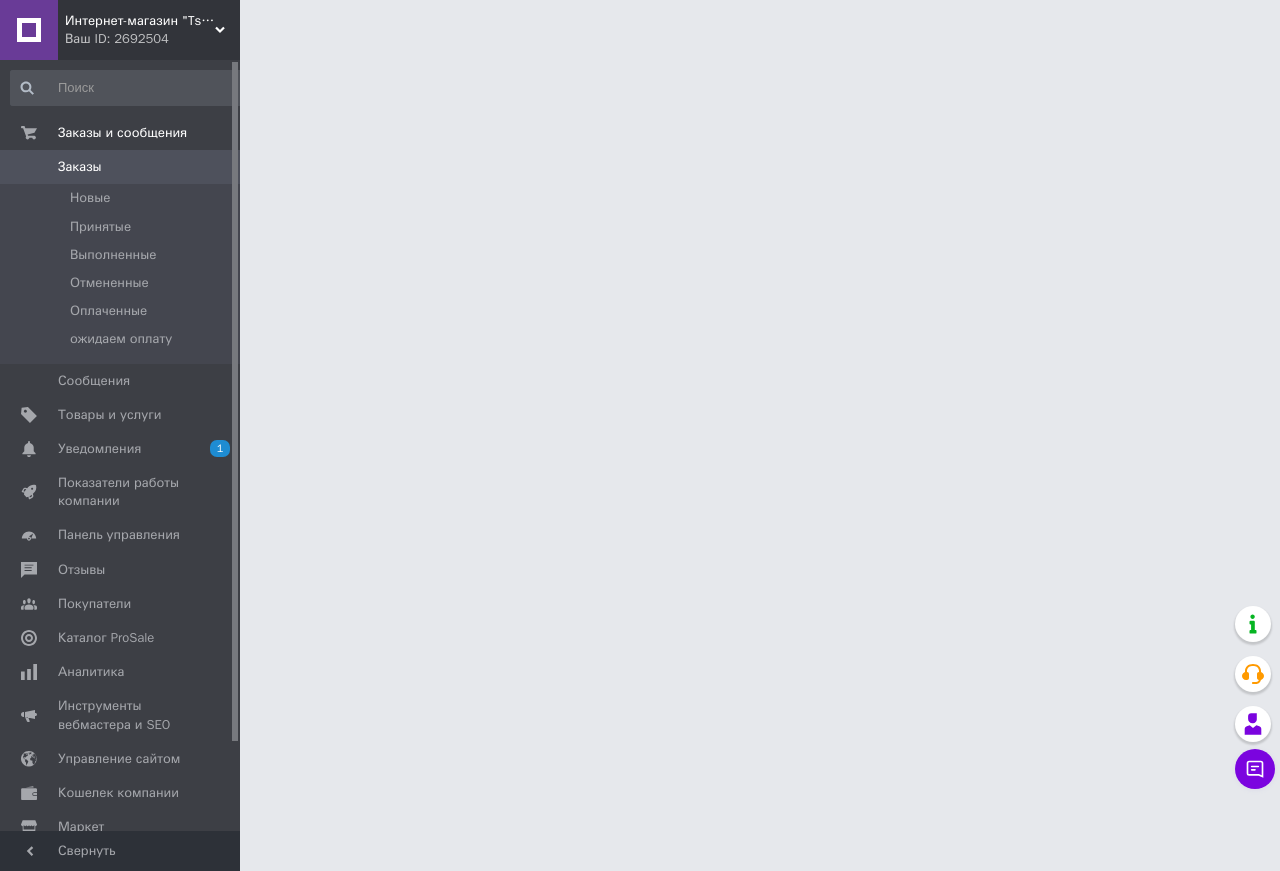 scroll, scrollTop: 0, scrollLeft: 0, axis: both 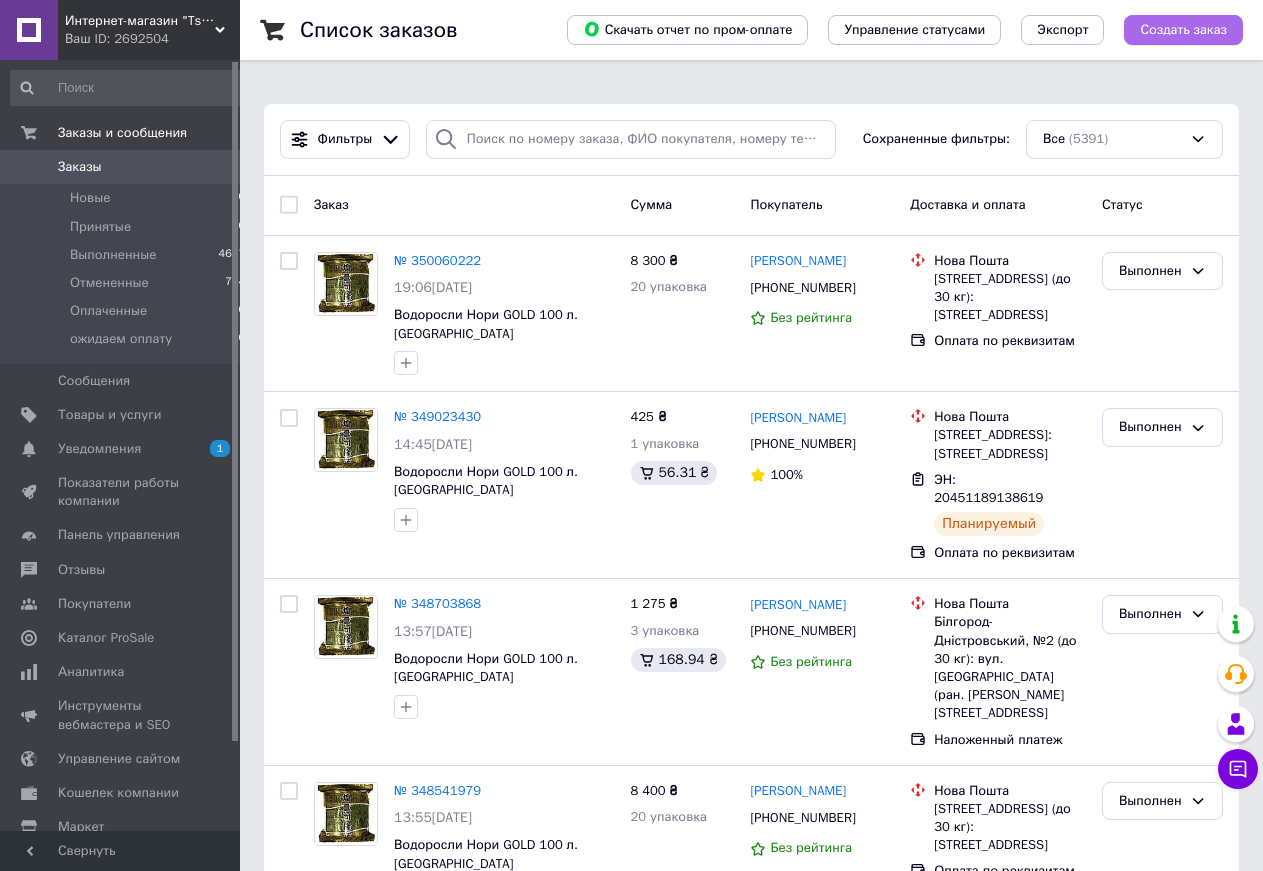 click on "Создать заказ" at bounding box center (1183, 30) 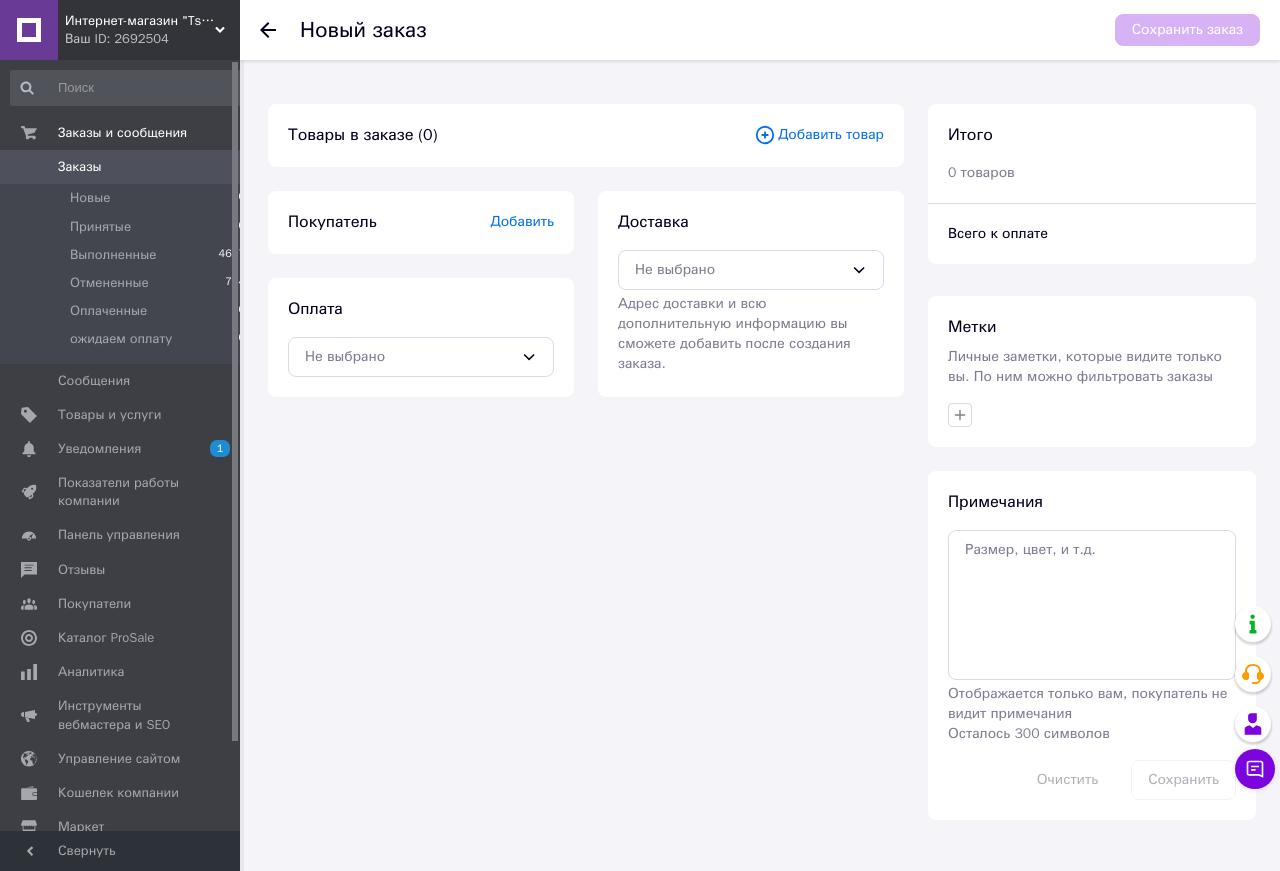 click 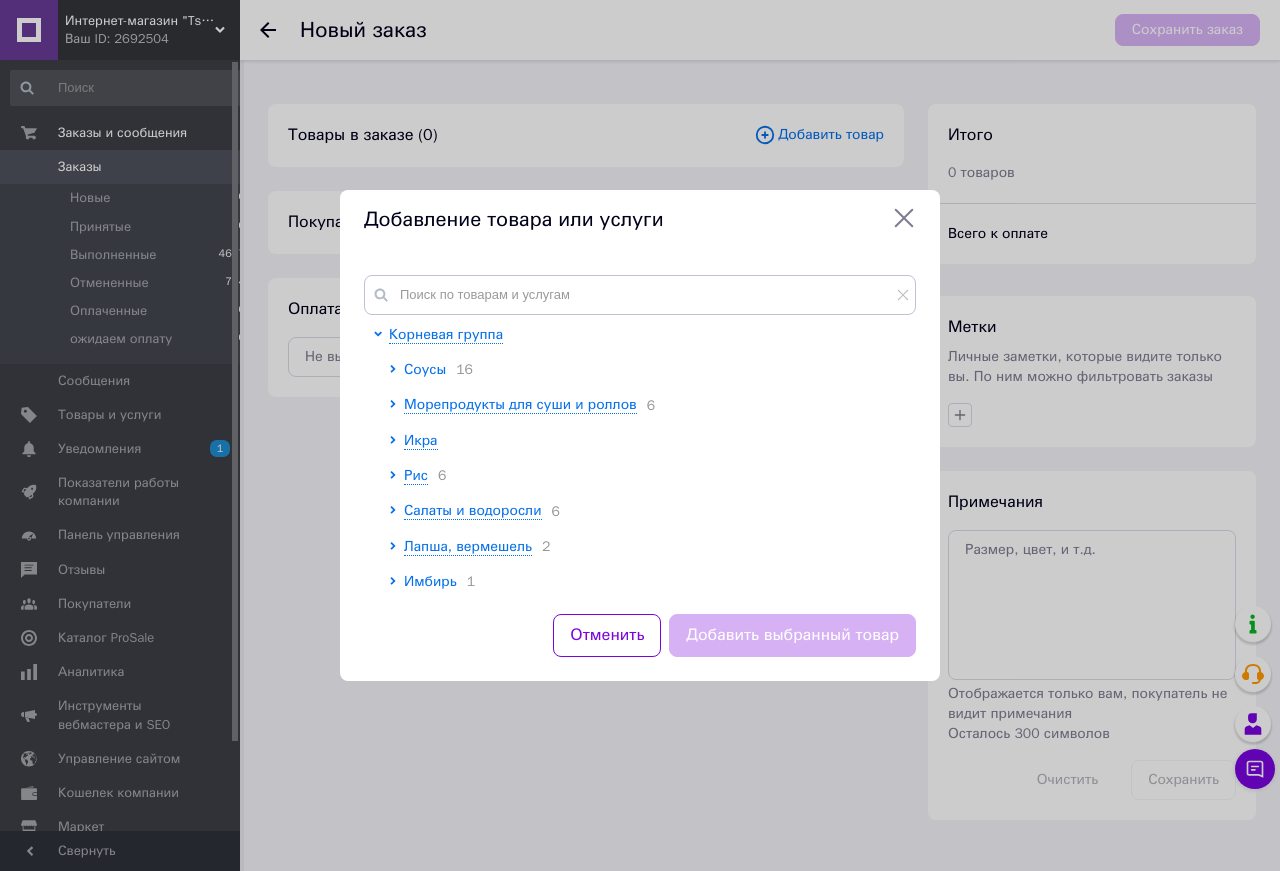 click on "Соусы" at bounding box center [425, 369] 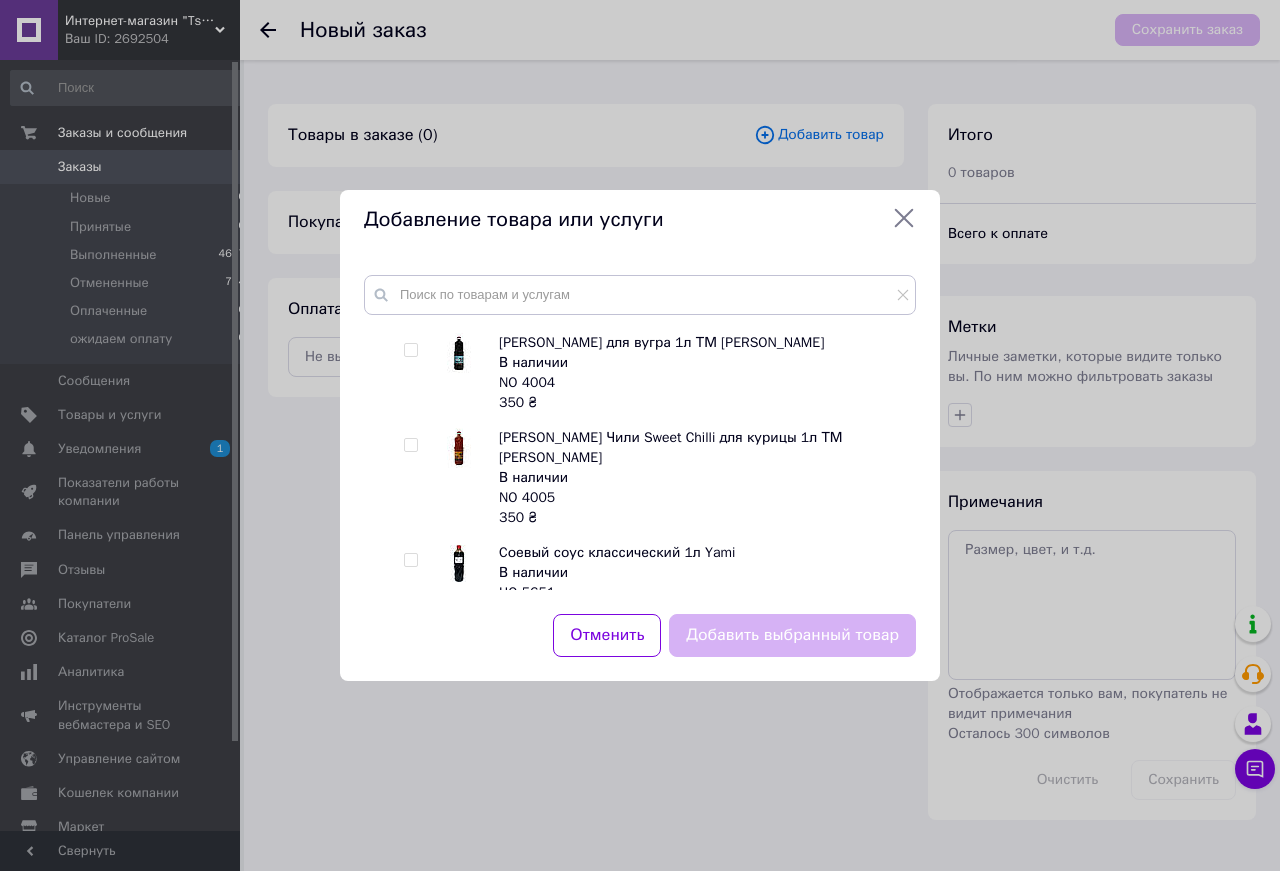 scroll, scrollTop: 0, scrollLeft: 0, axis: both 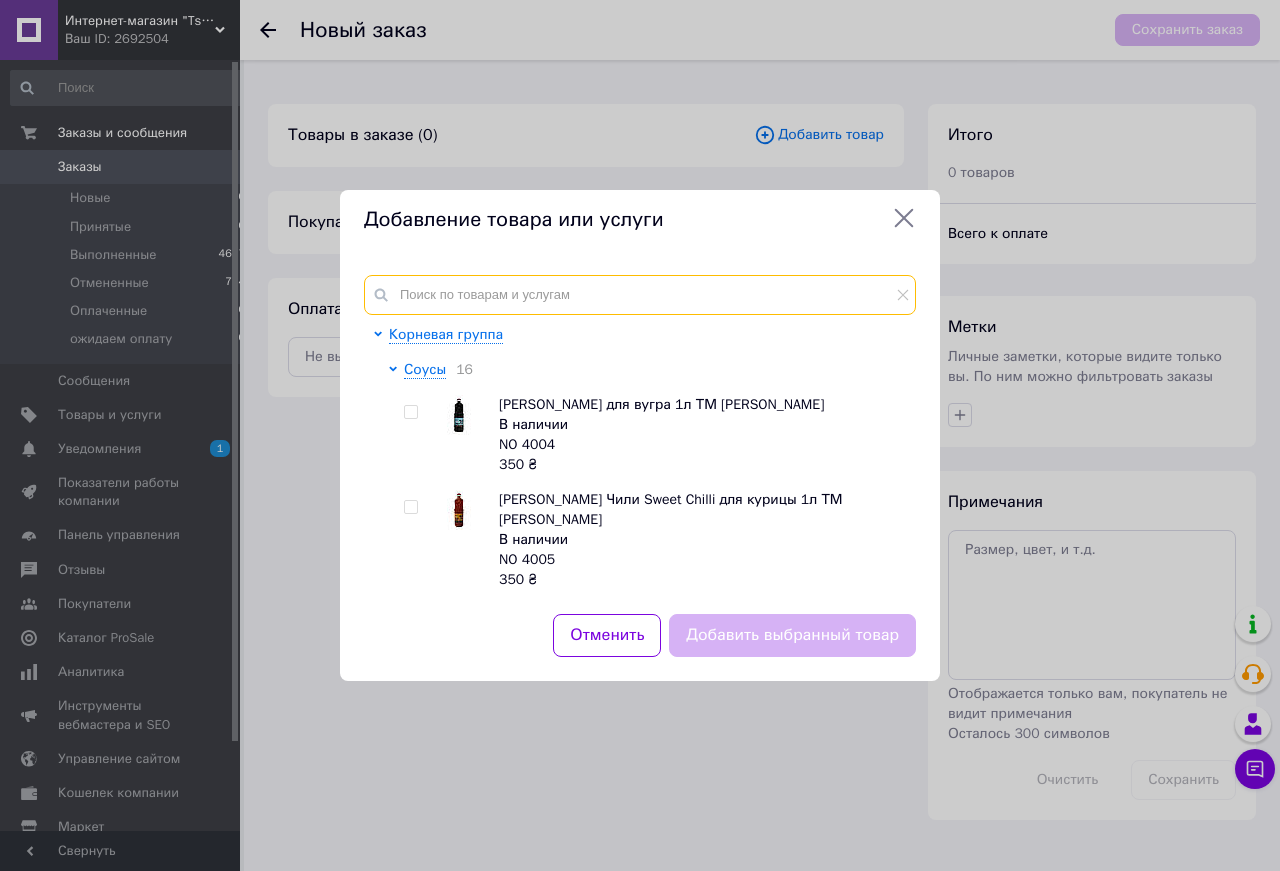 click at bounding box center (640, 295) 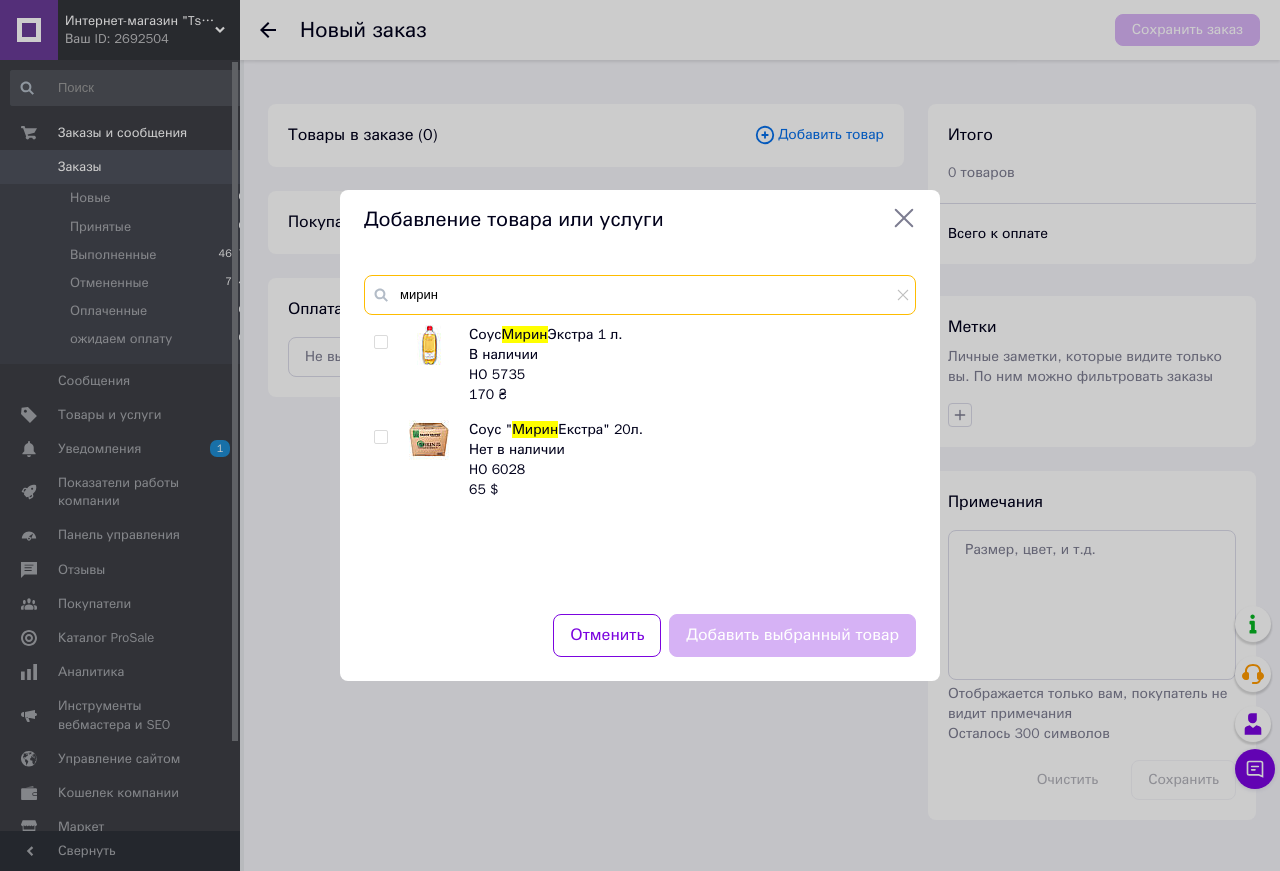 type on "мирин" 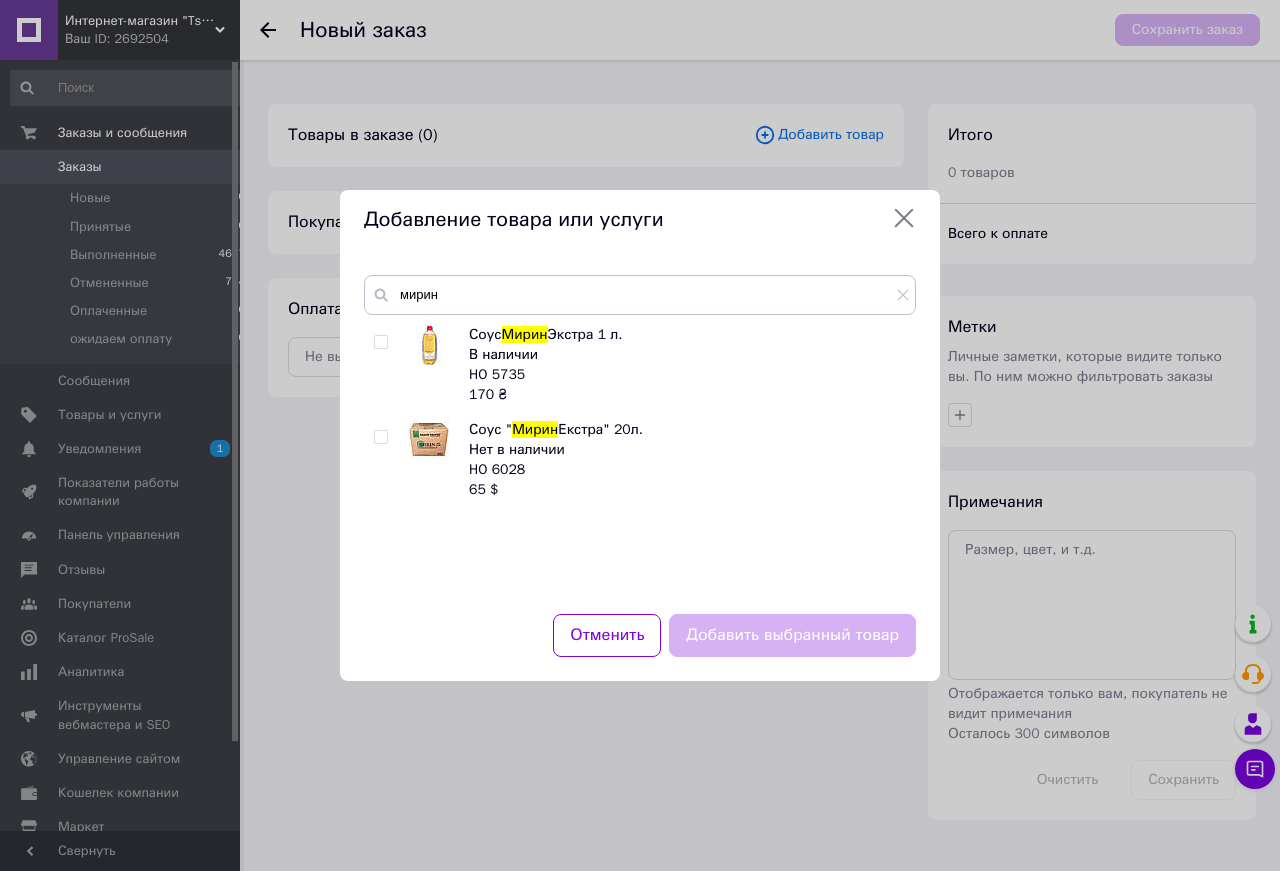 click at bounding box center (380, 342) 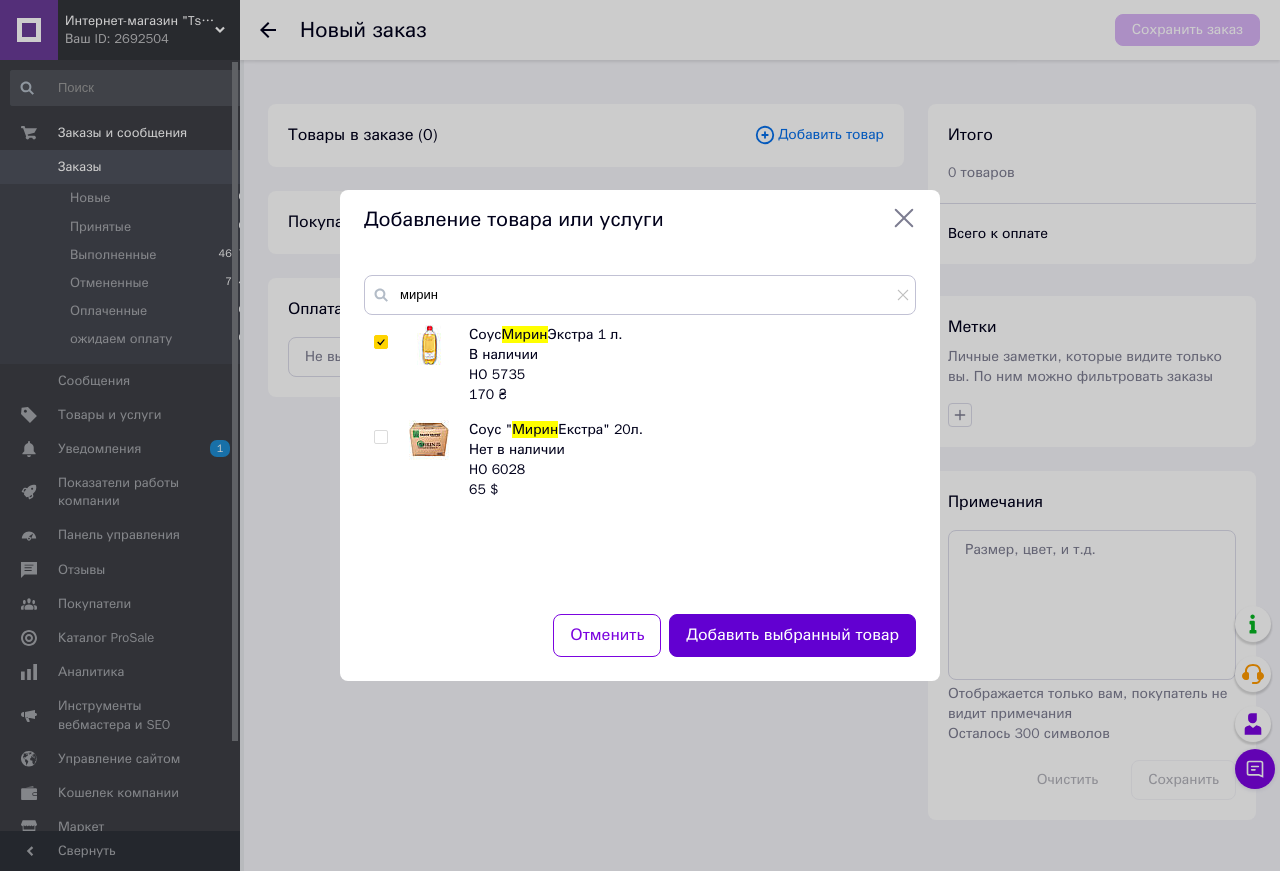 click on "Добавить выбранный товар" at bounding box center (792, 635) 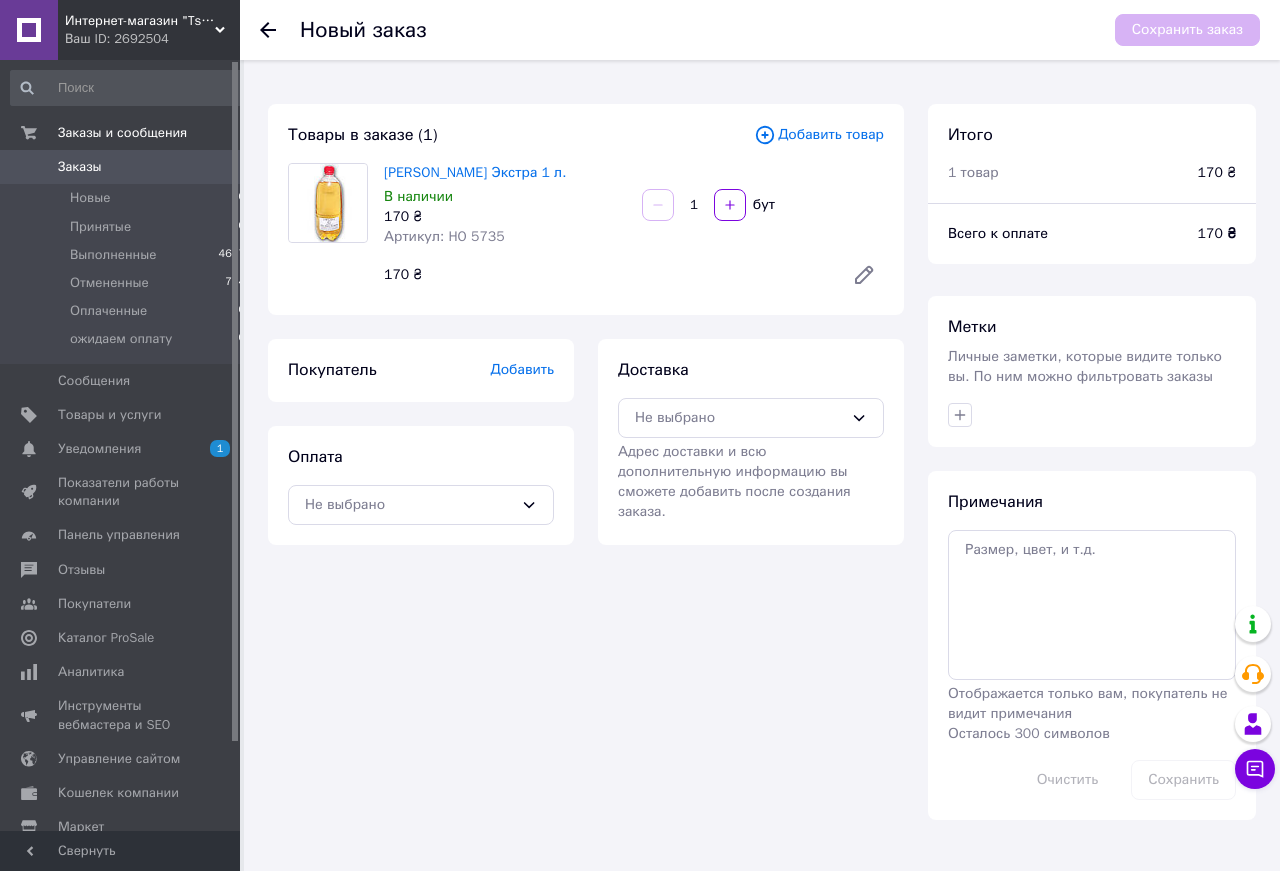 click 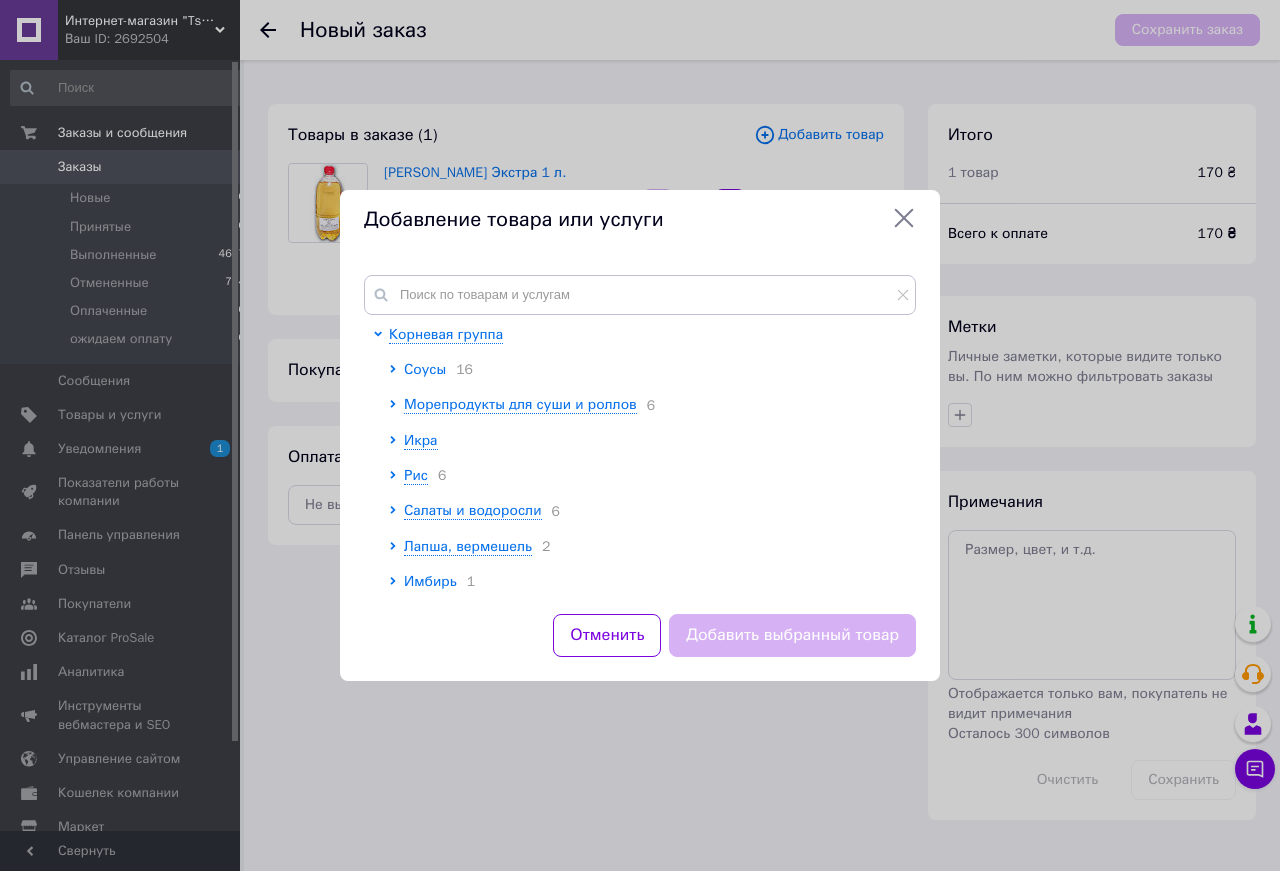click 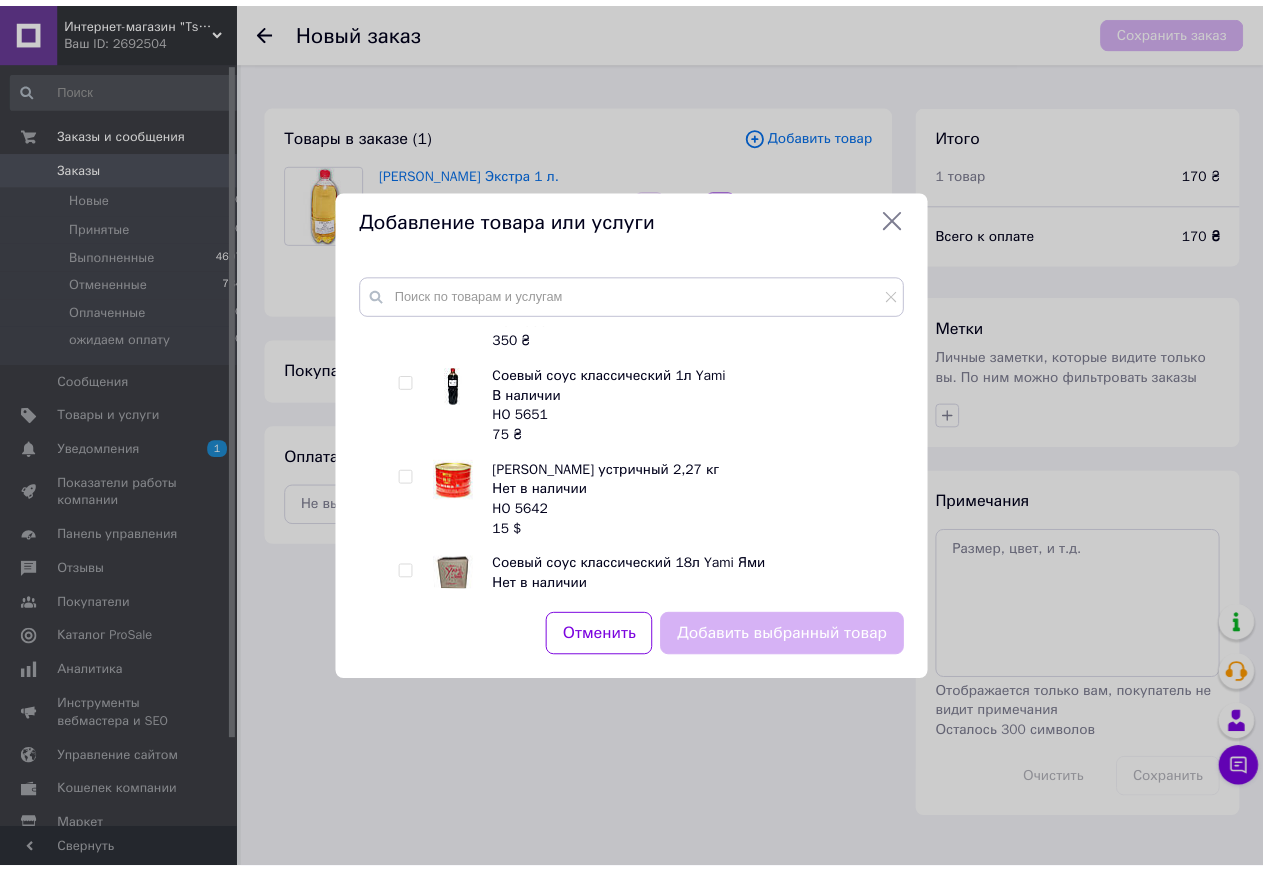 scroll, scrollTop: 228, scrollLeft: 0, axis: vertical 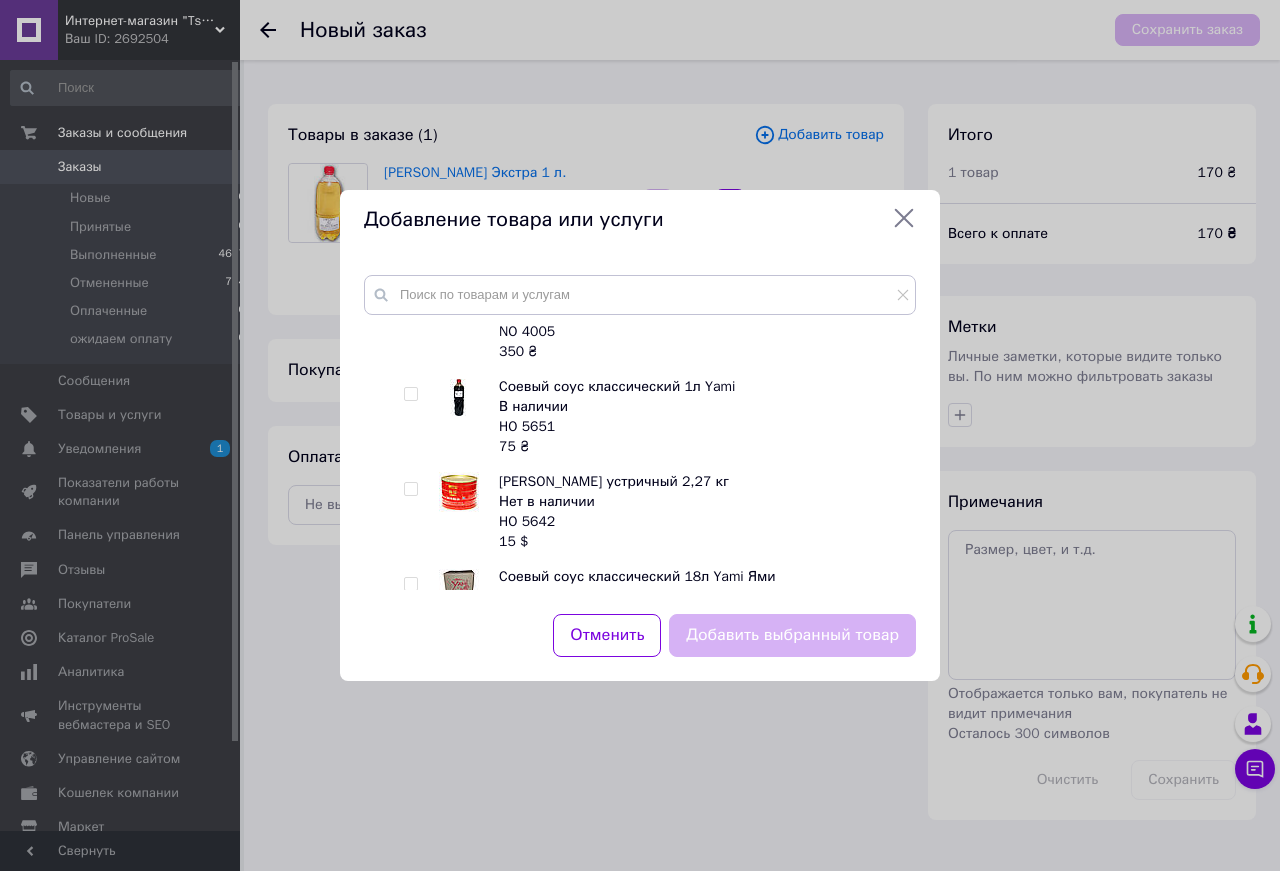 click at bounding box center [410, 394] 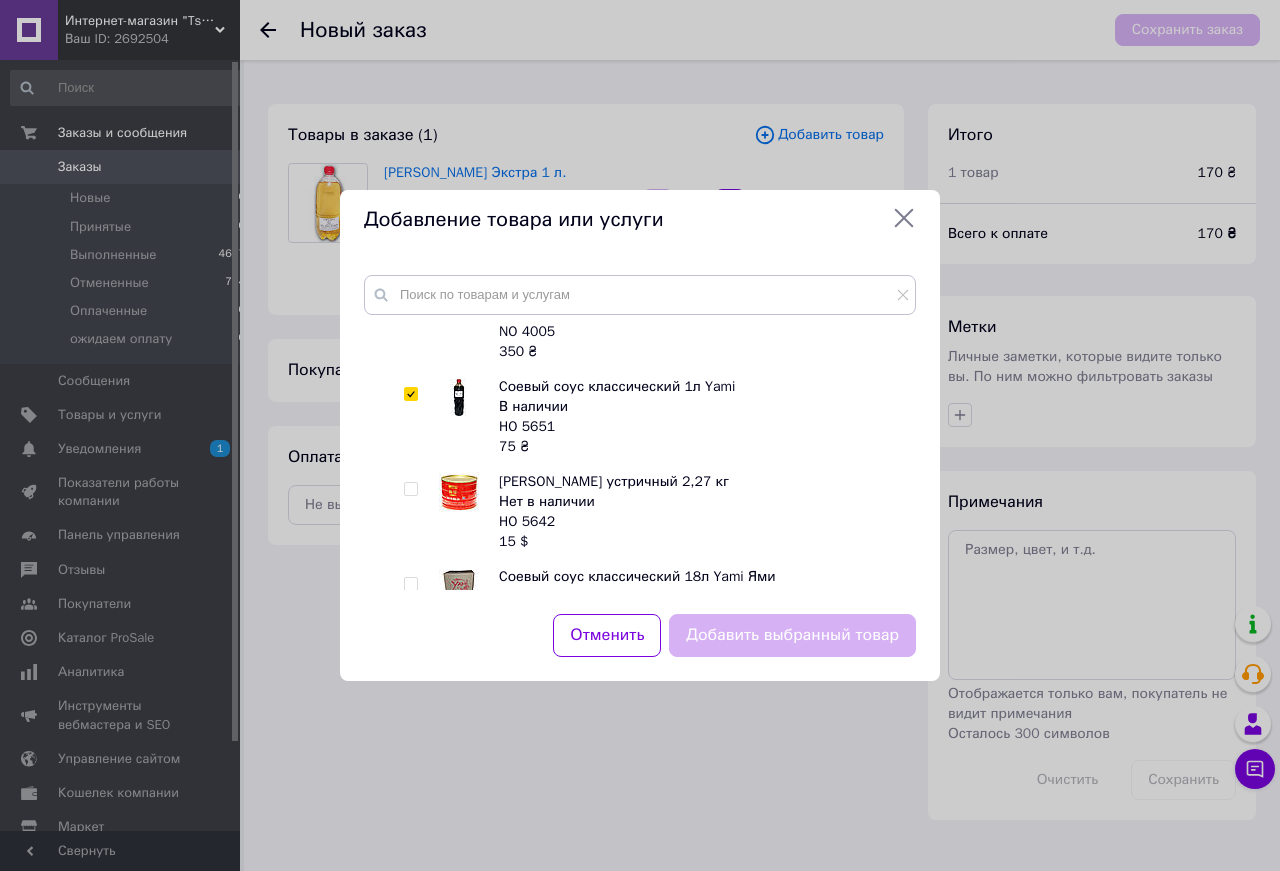 checkbox on "true" 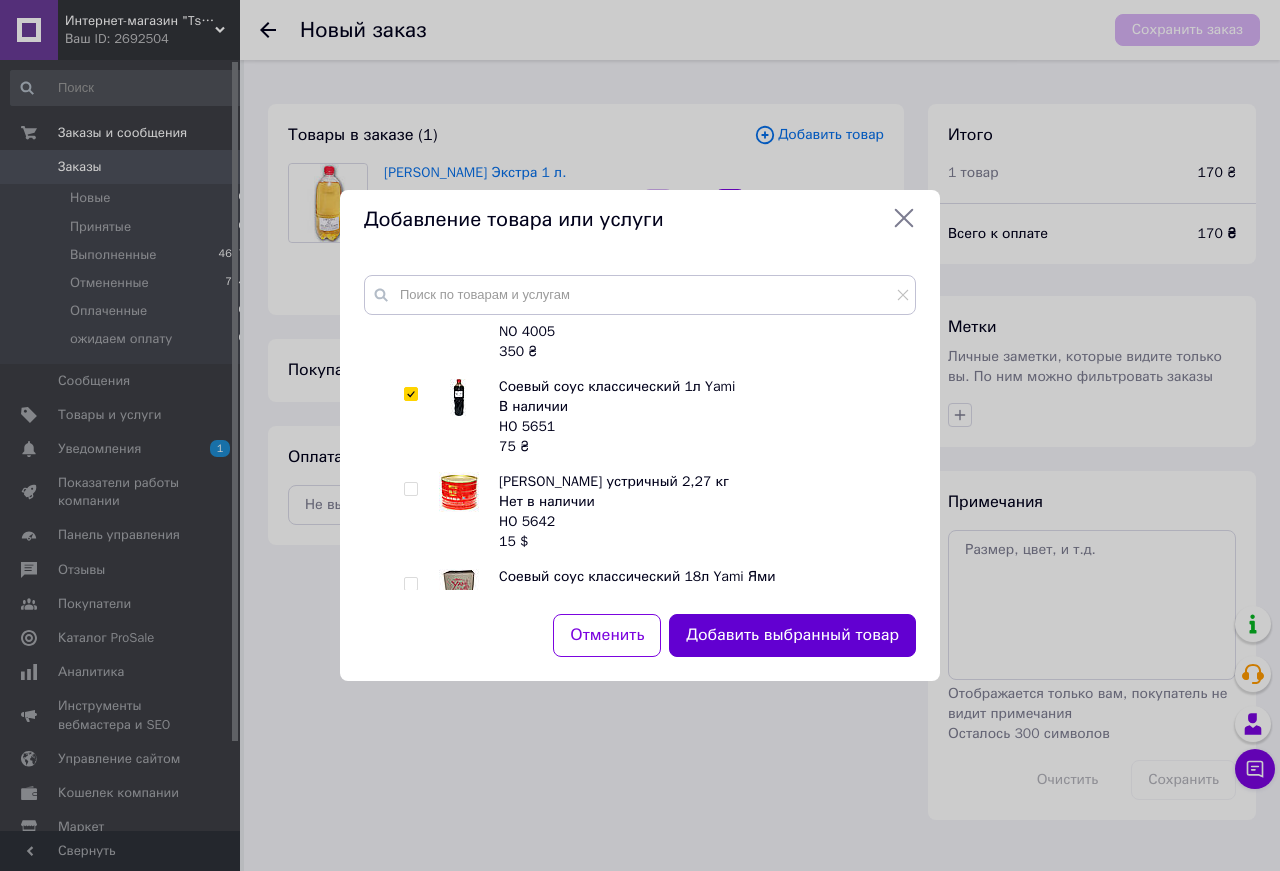 click on "Добавить выбранный товар" at bounding box center (792, 635) 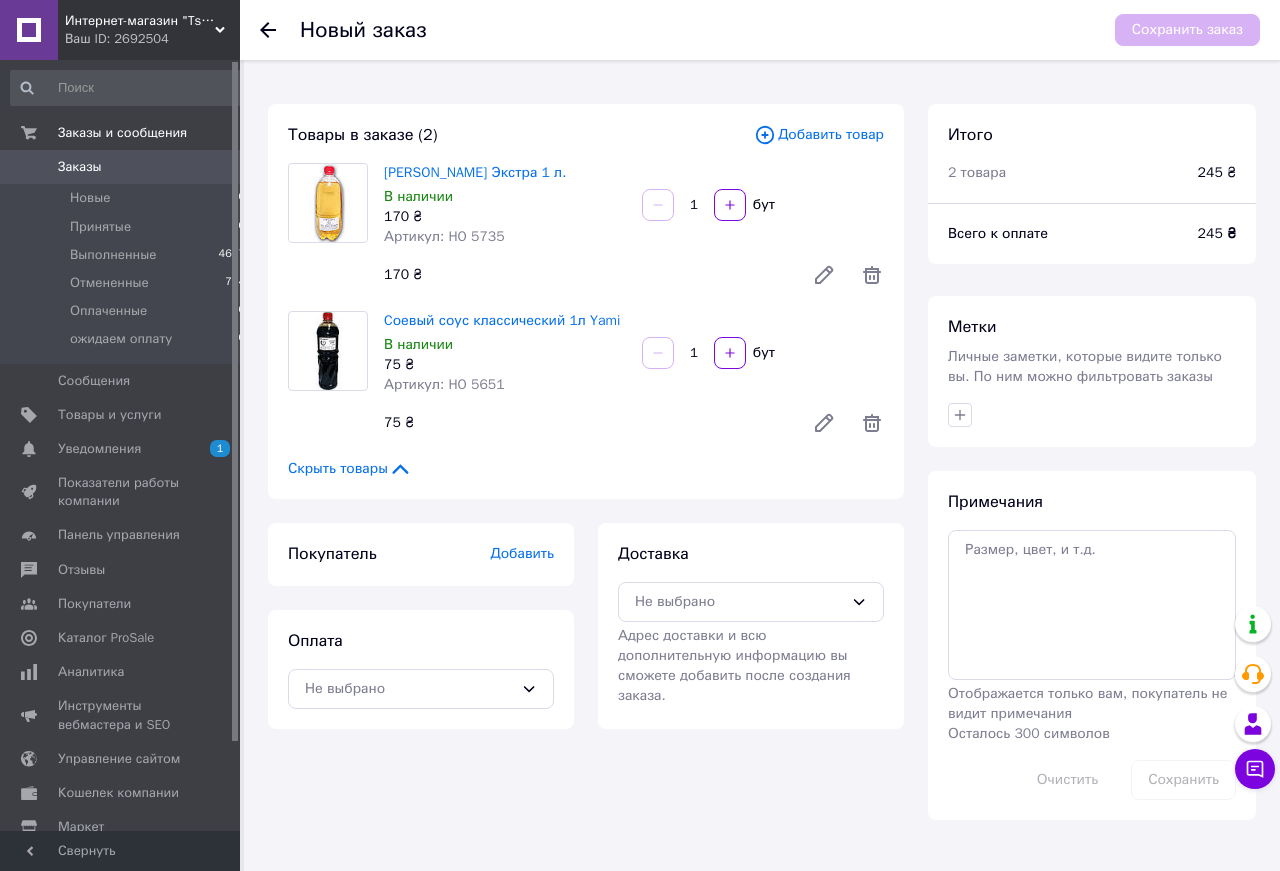 click 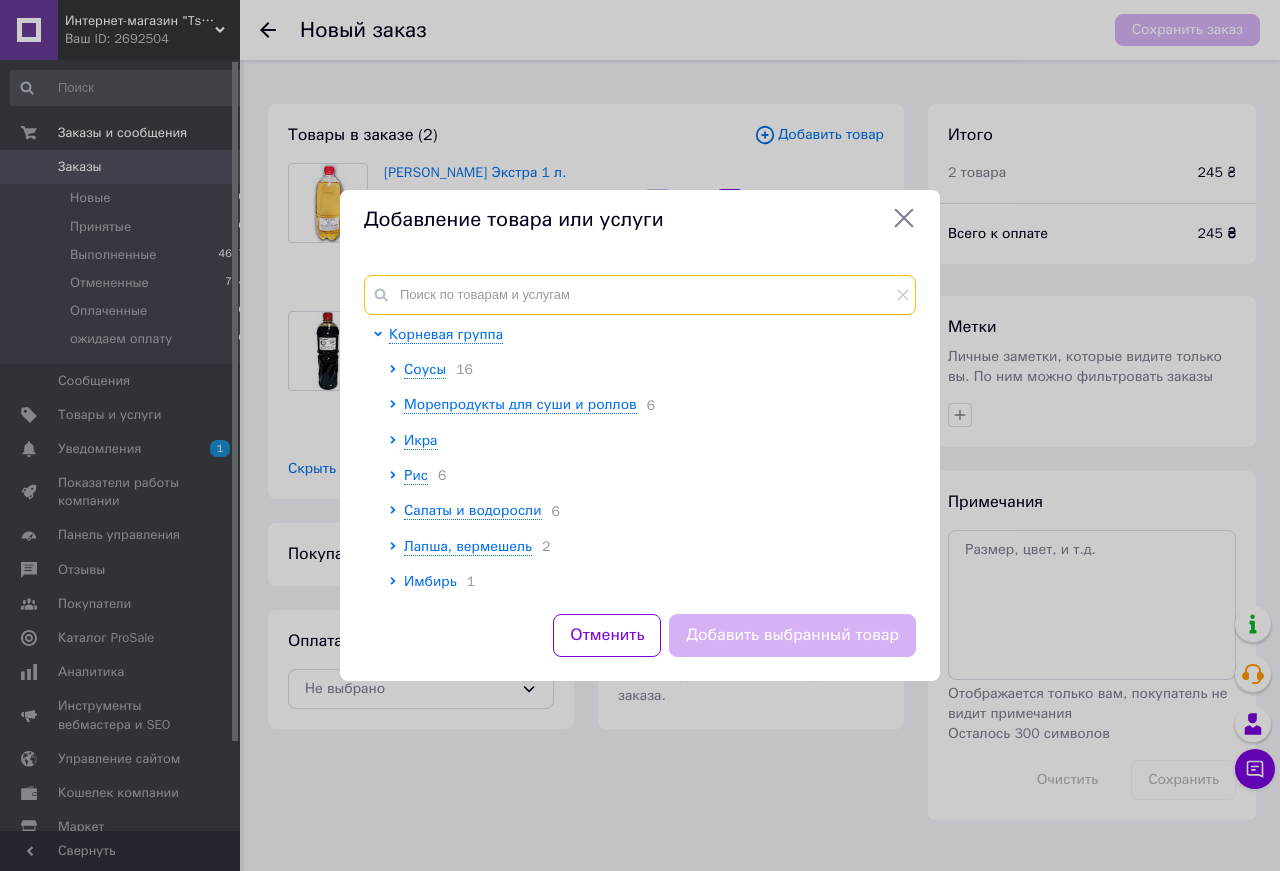 click at bounding box center (640, 295) 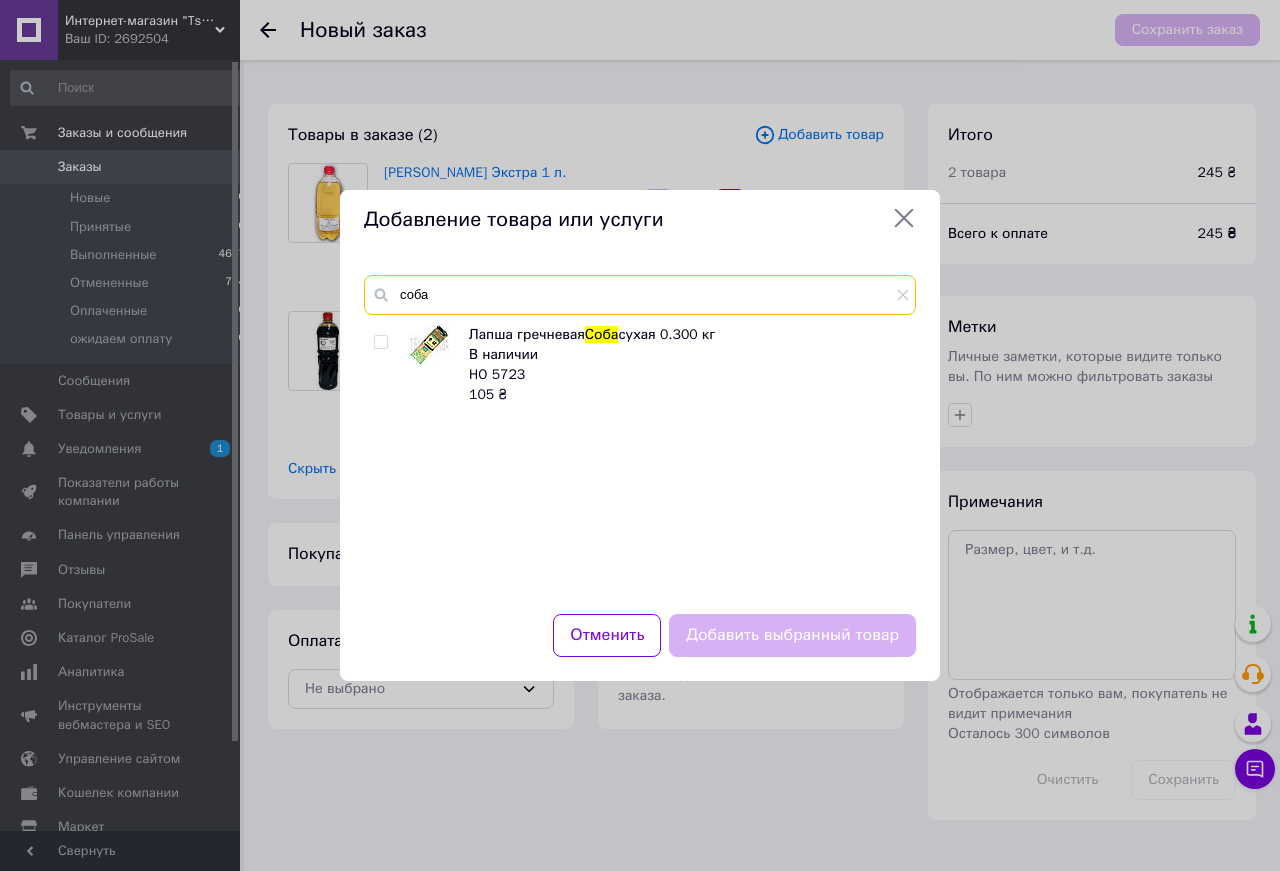 type on "соба" 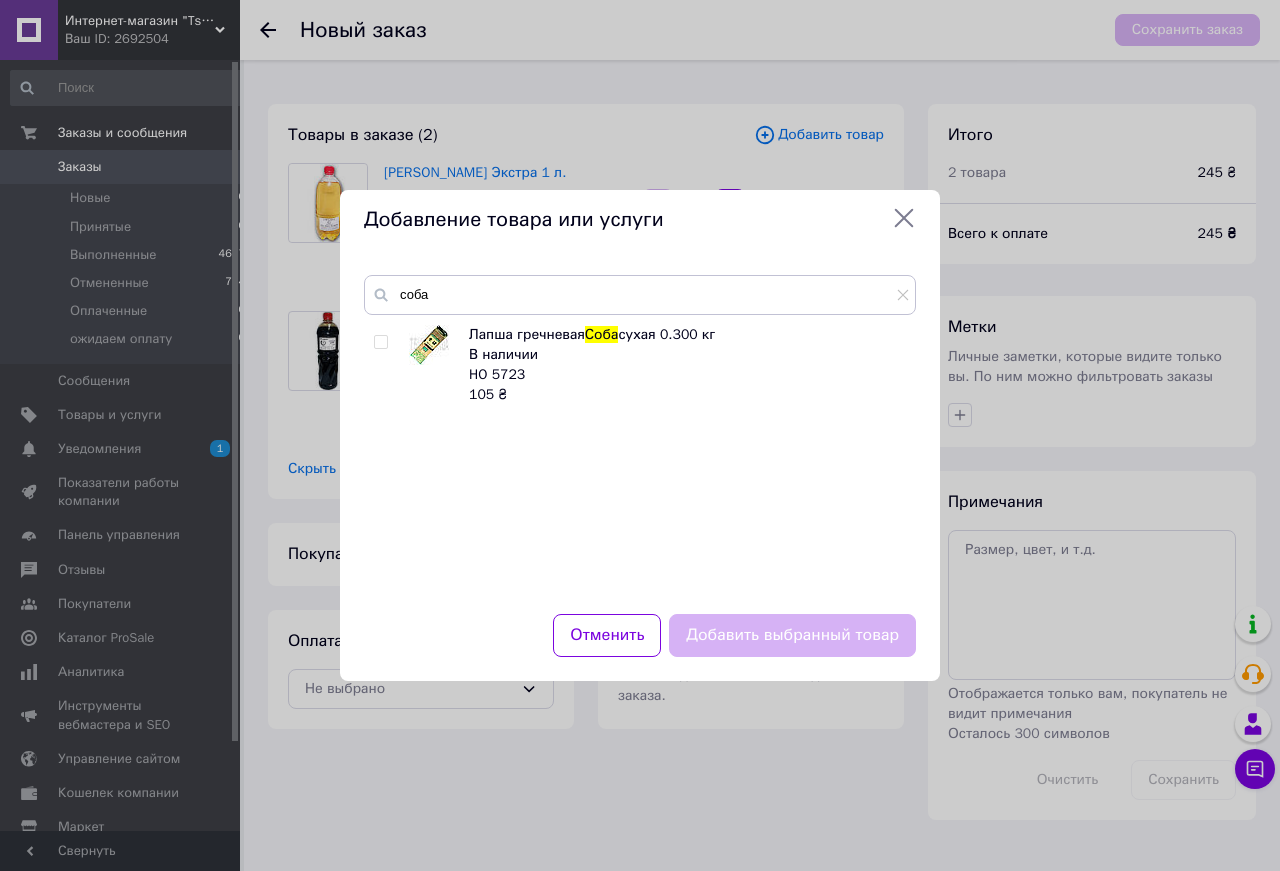 click at bounding box center (380, 342) 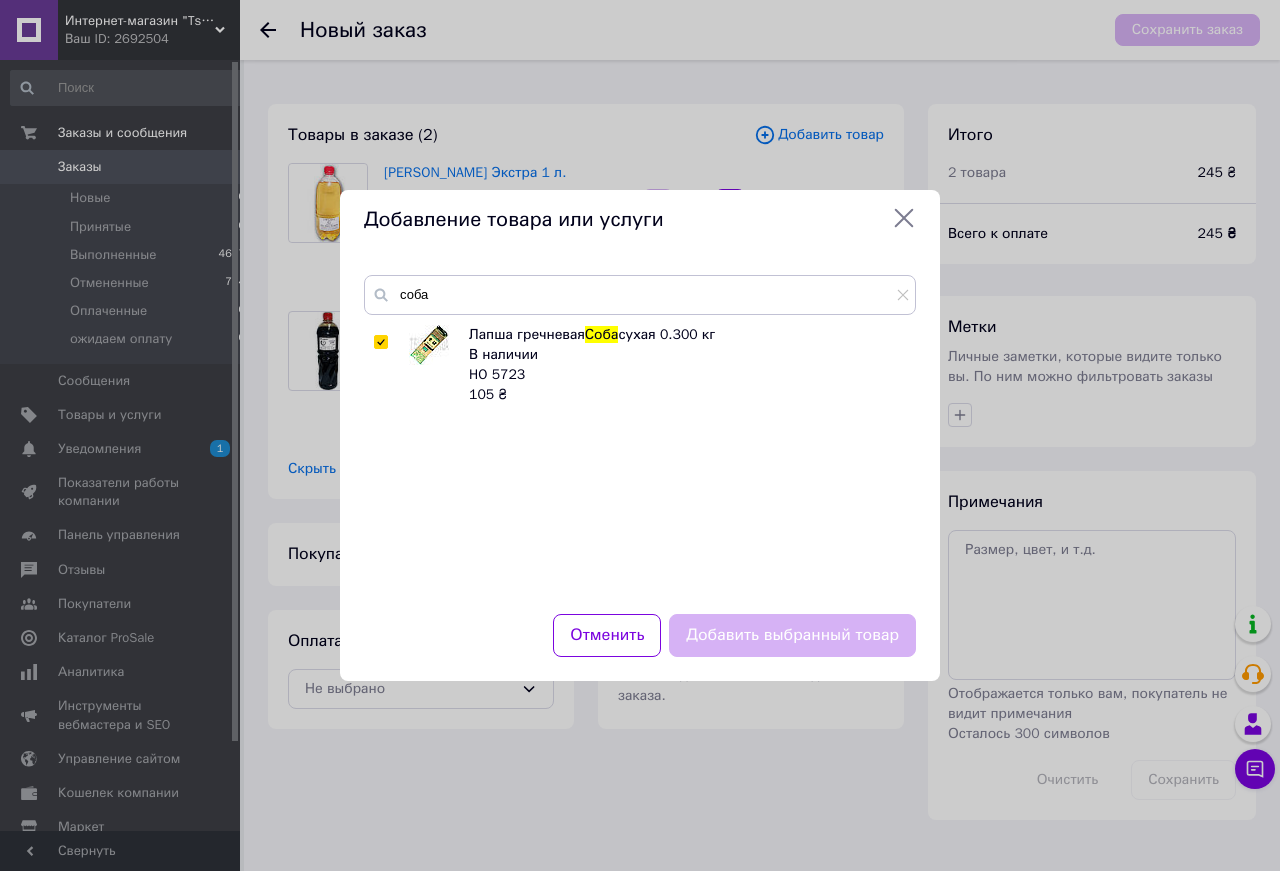 checkbox on "true" 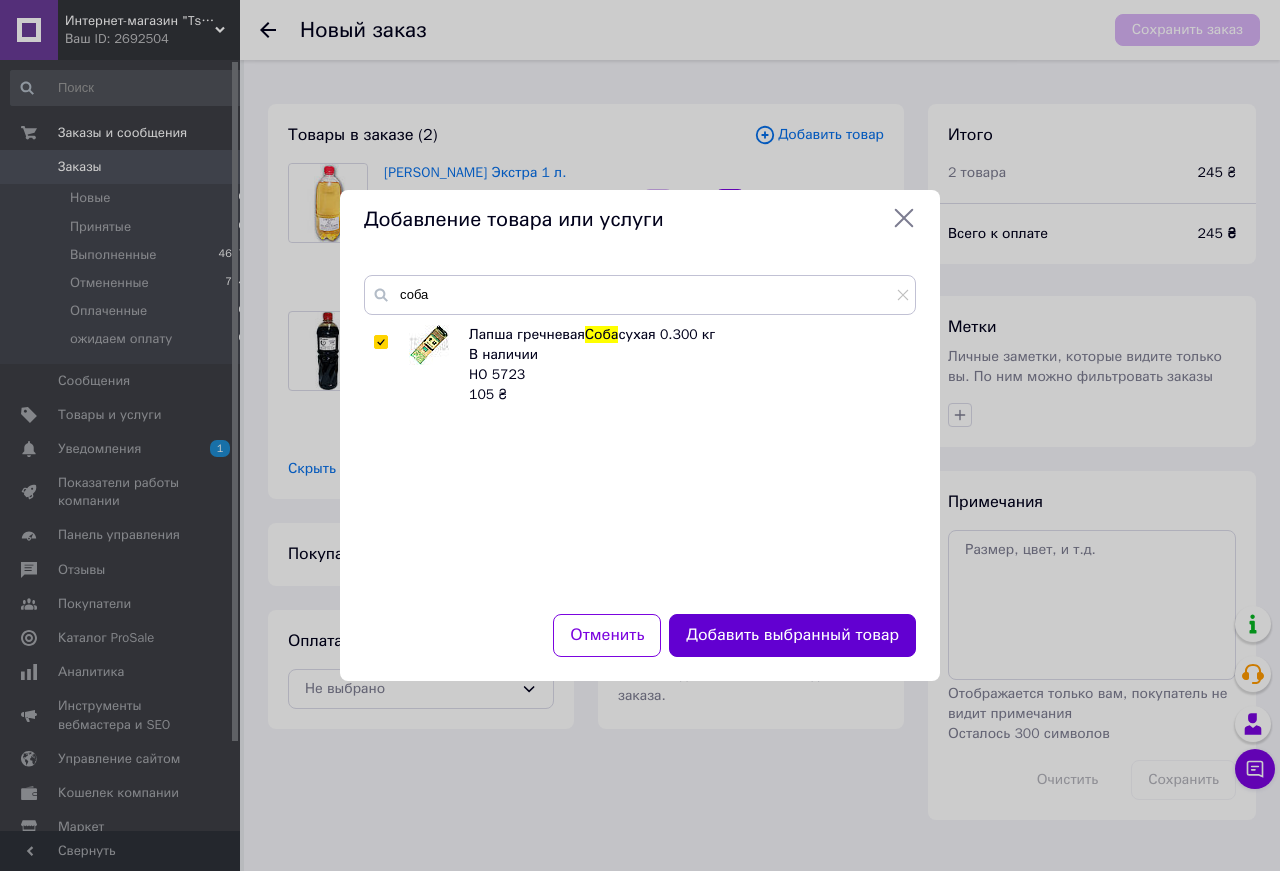click on "Добавить выбранный товар" at bounding box center (792, 635) 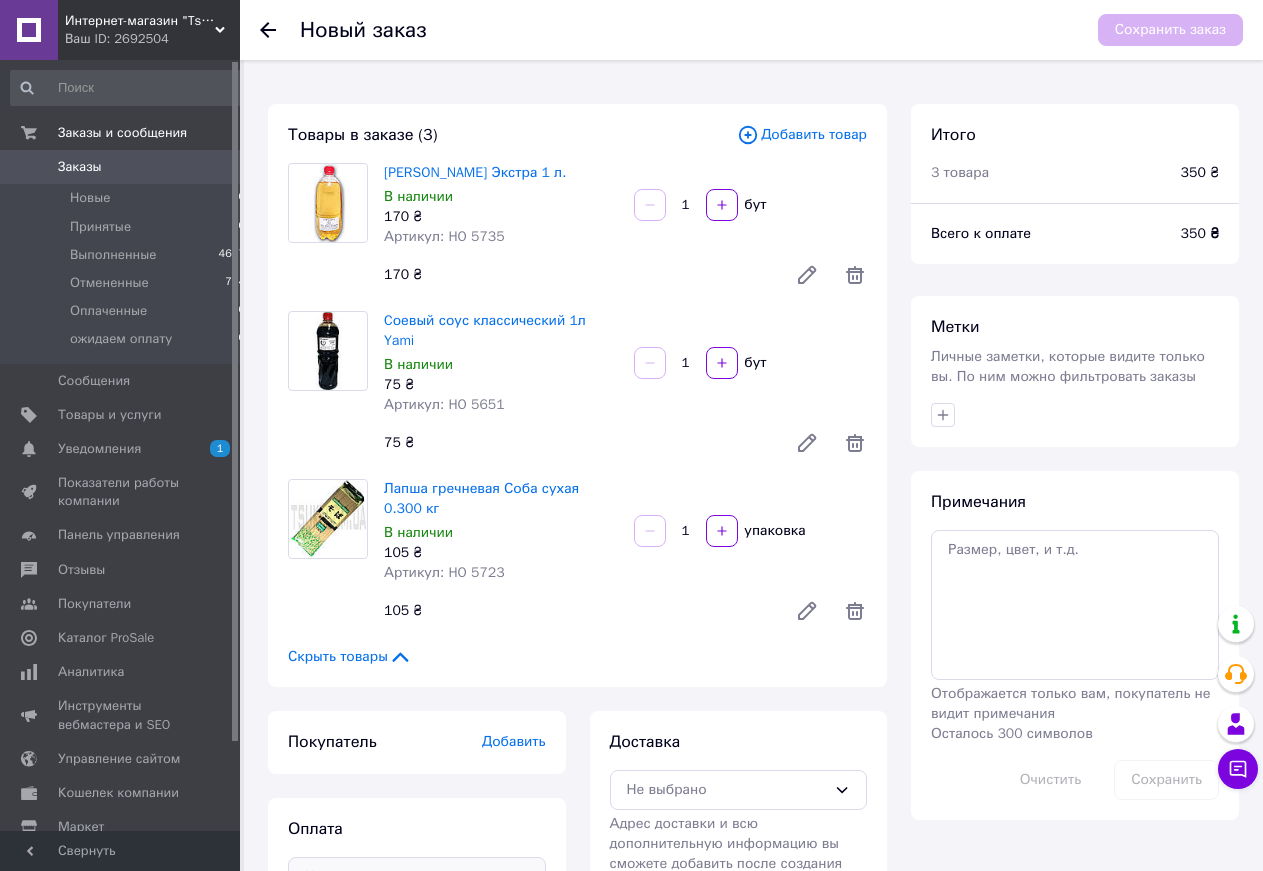 drag, startPoint x: 340, startPoint y: 827, endPoint x: 358, endPoint y: 819, distance: 19.697716 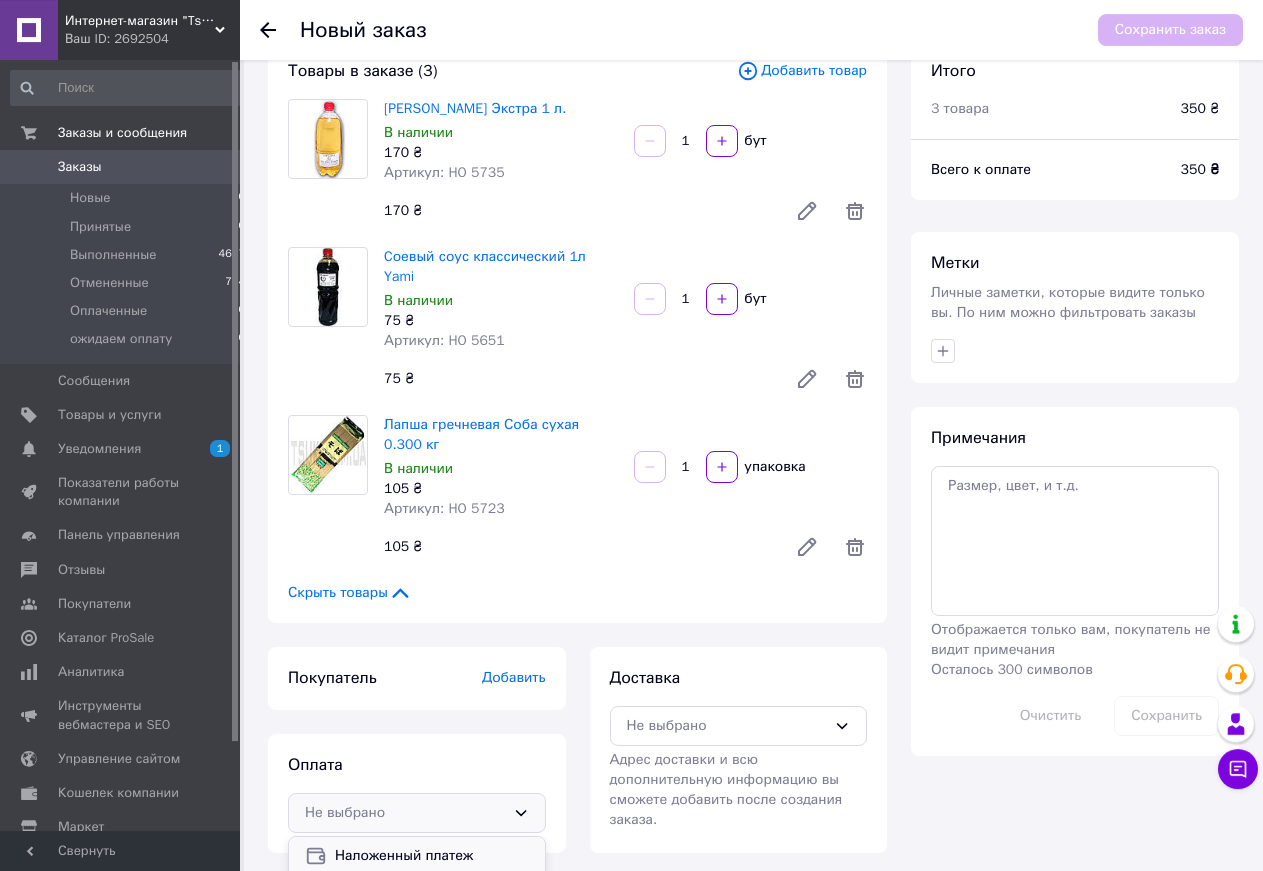 scroll, scrollTop: 101, scrollLeft: 0, axis: vertical 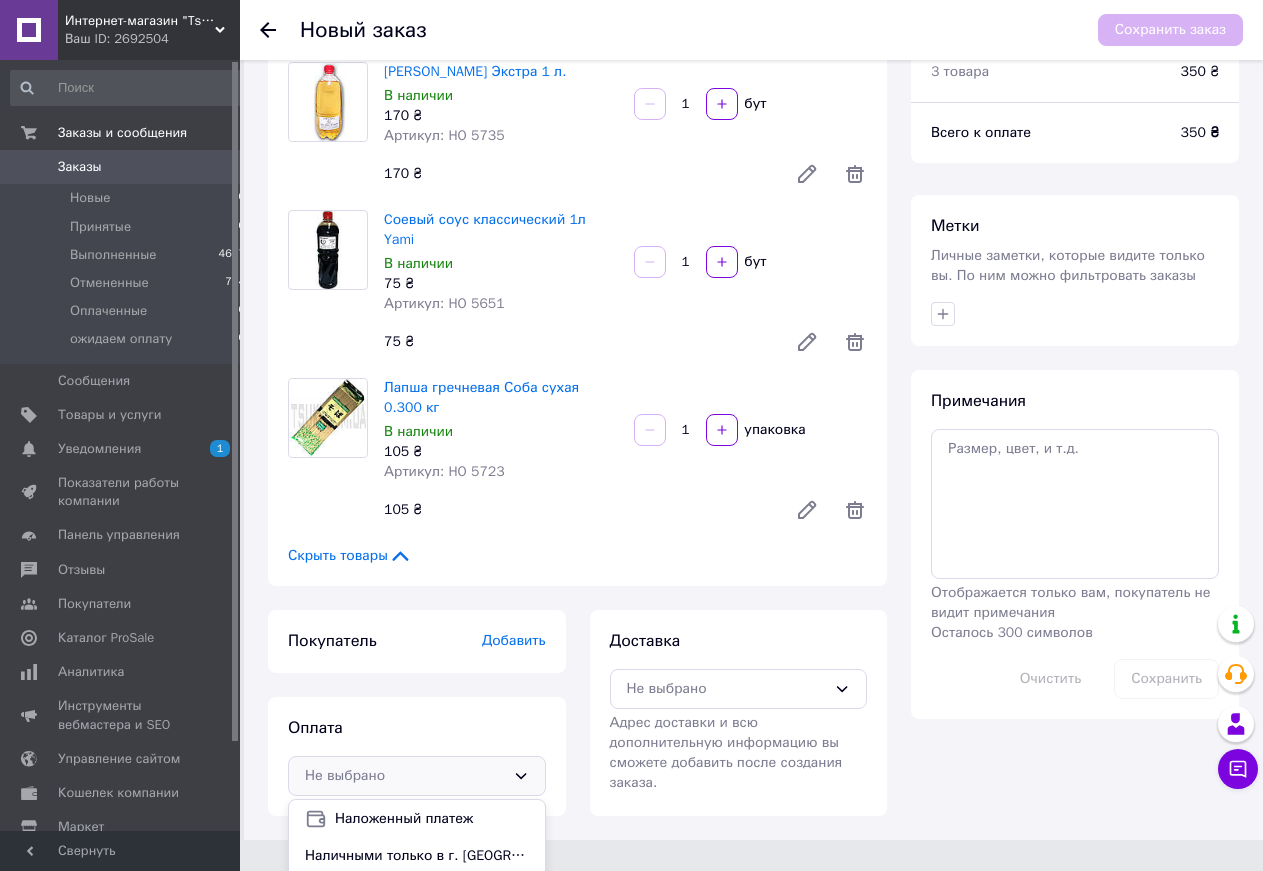 click on "Оплата по реквизитам" at bounding box center (417, 892) 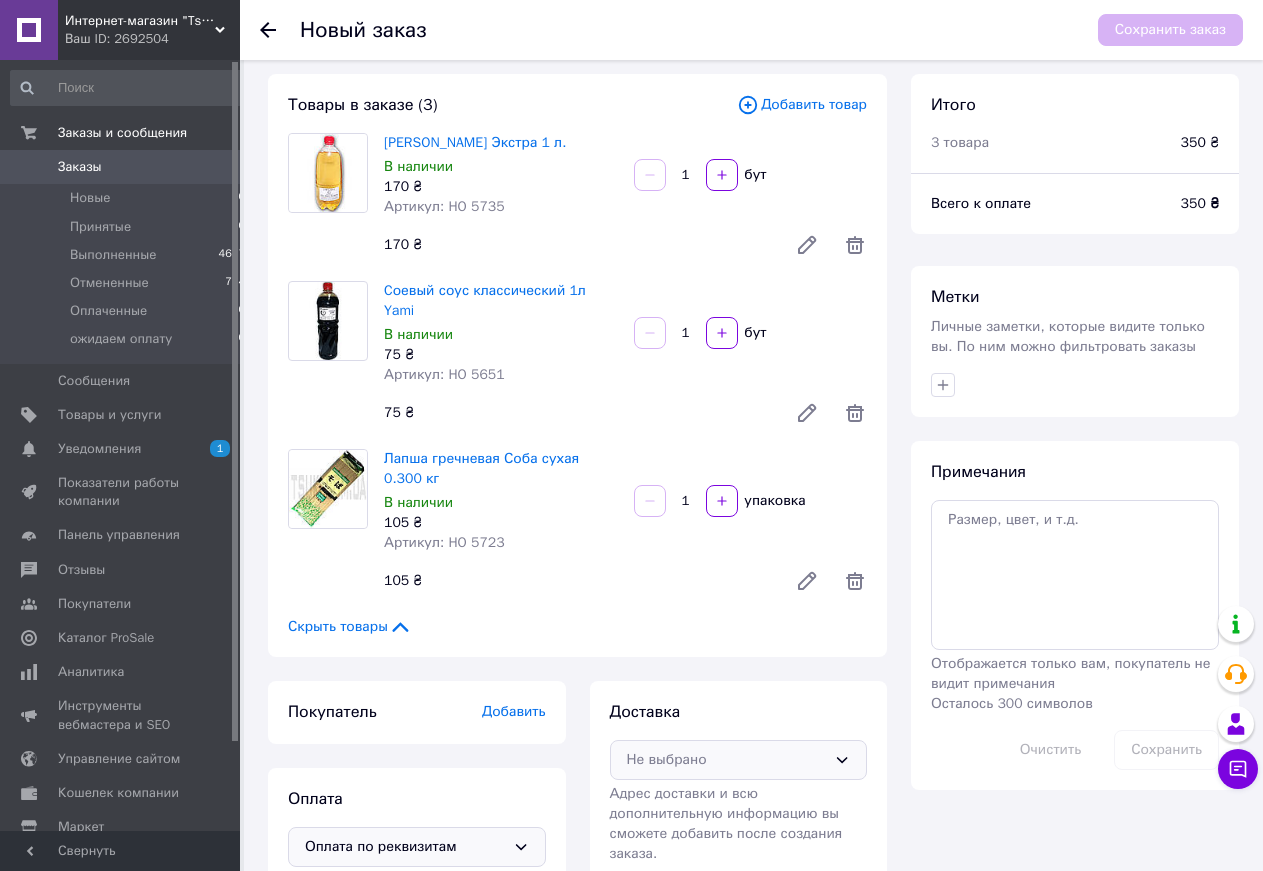 click on "Не выбрано" at bounding box center (727, 760) 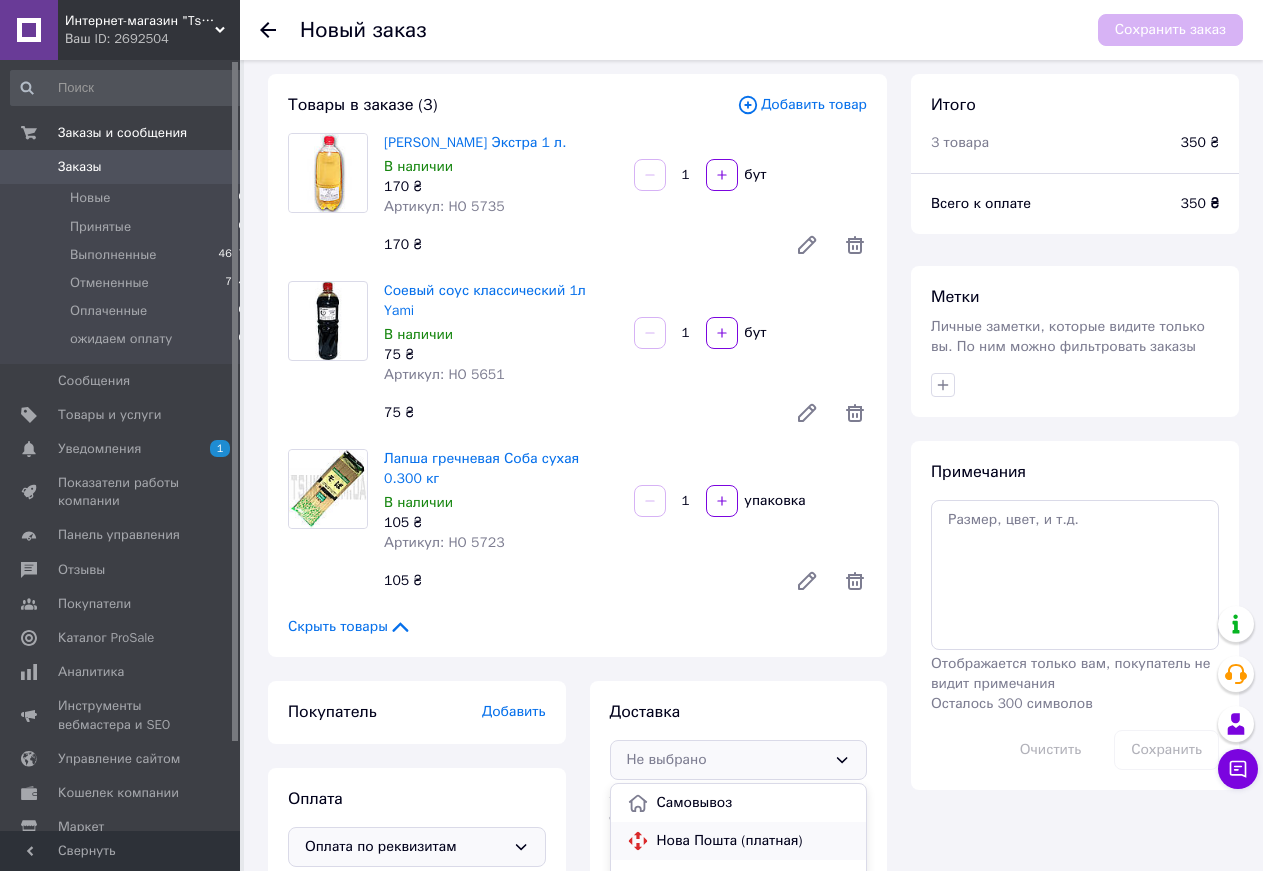 click on "Нова Пошта (платная)" at bounding box center (754, 841) 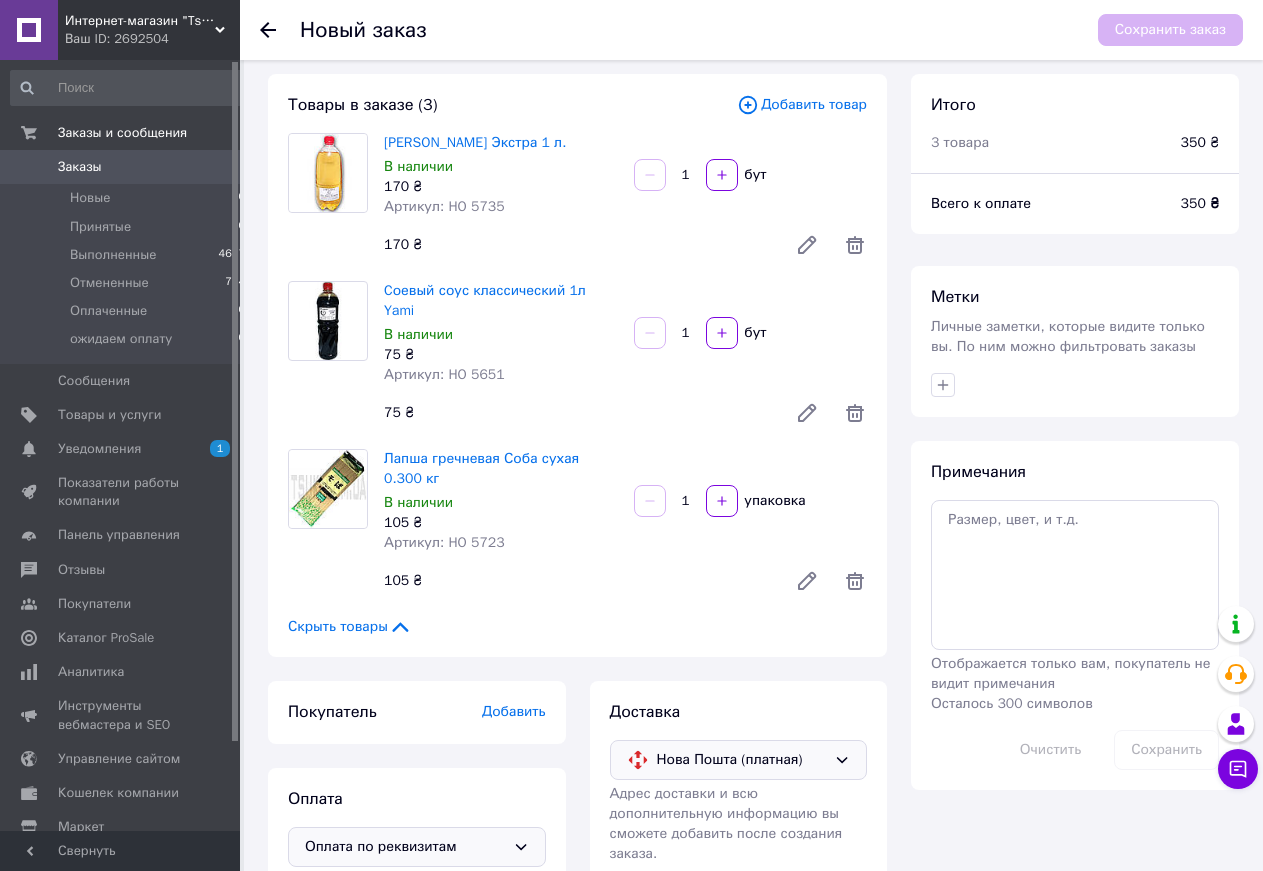 click on "Добавить" at bounding box center (514, 711) 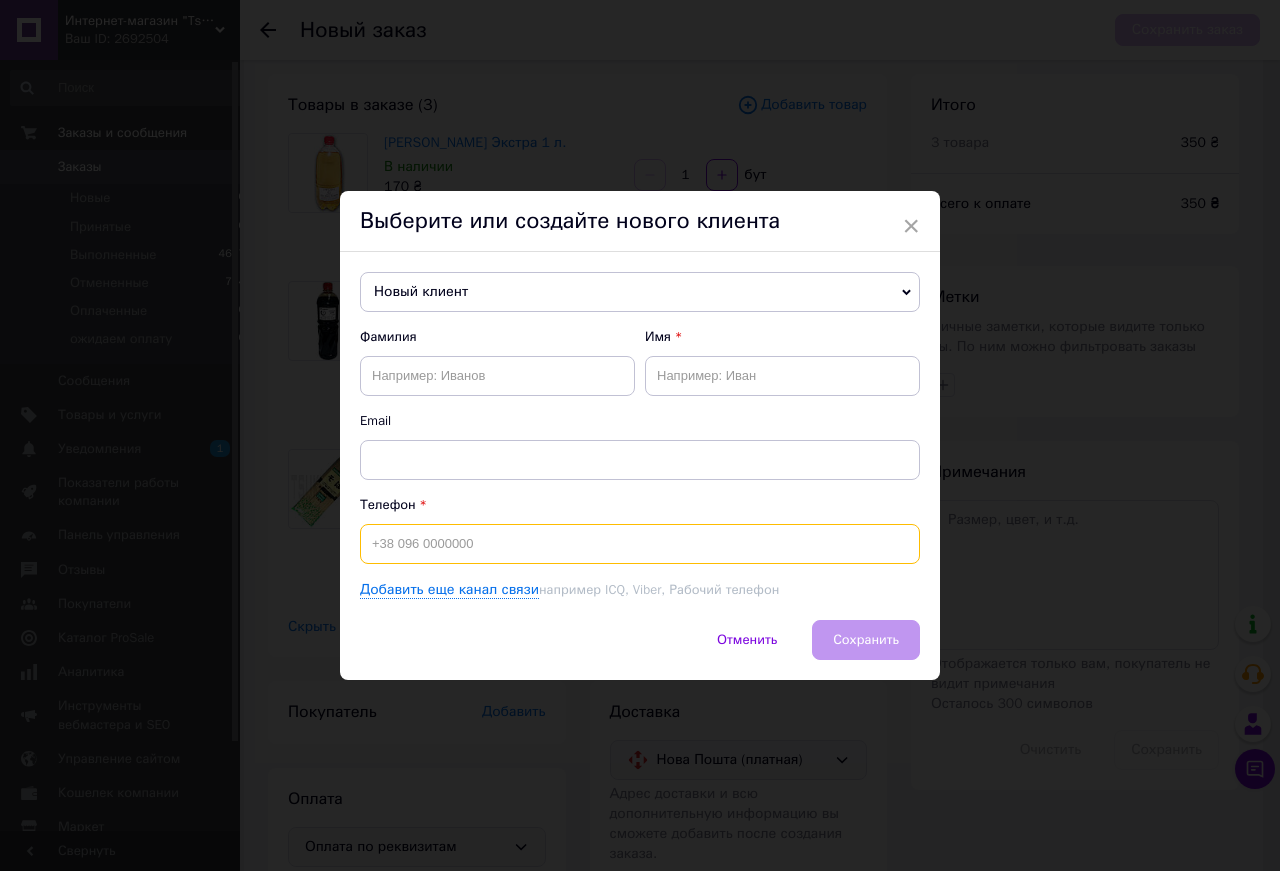 click at bounding box center (640, 544) 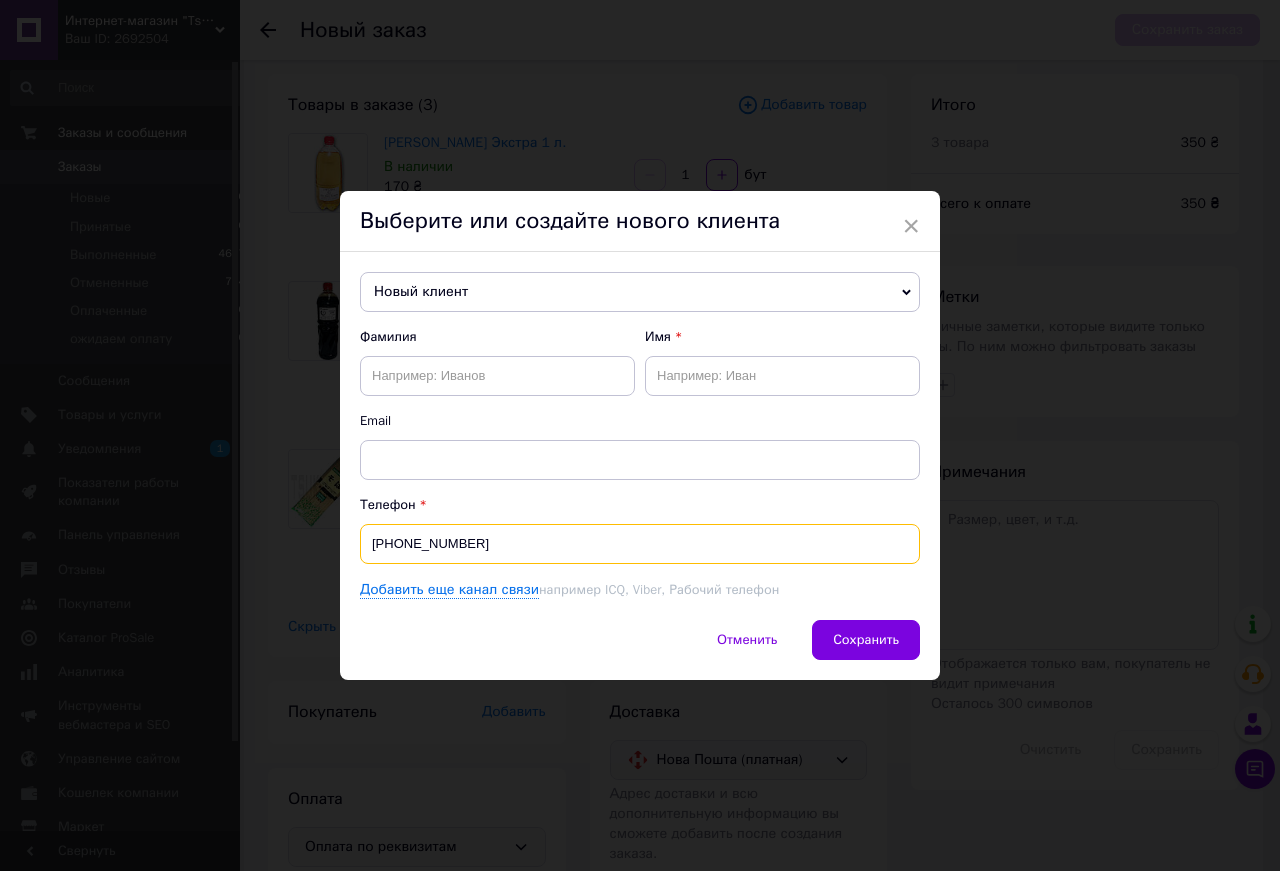 type on "[PHONE_NUMBER]" 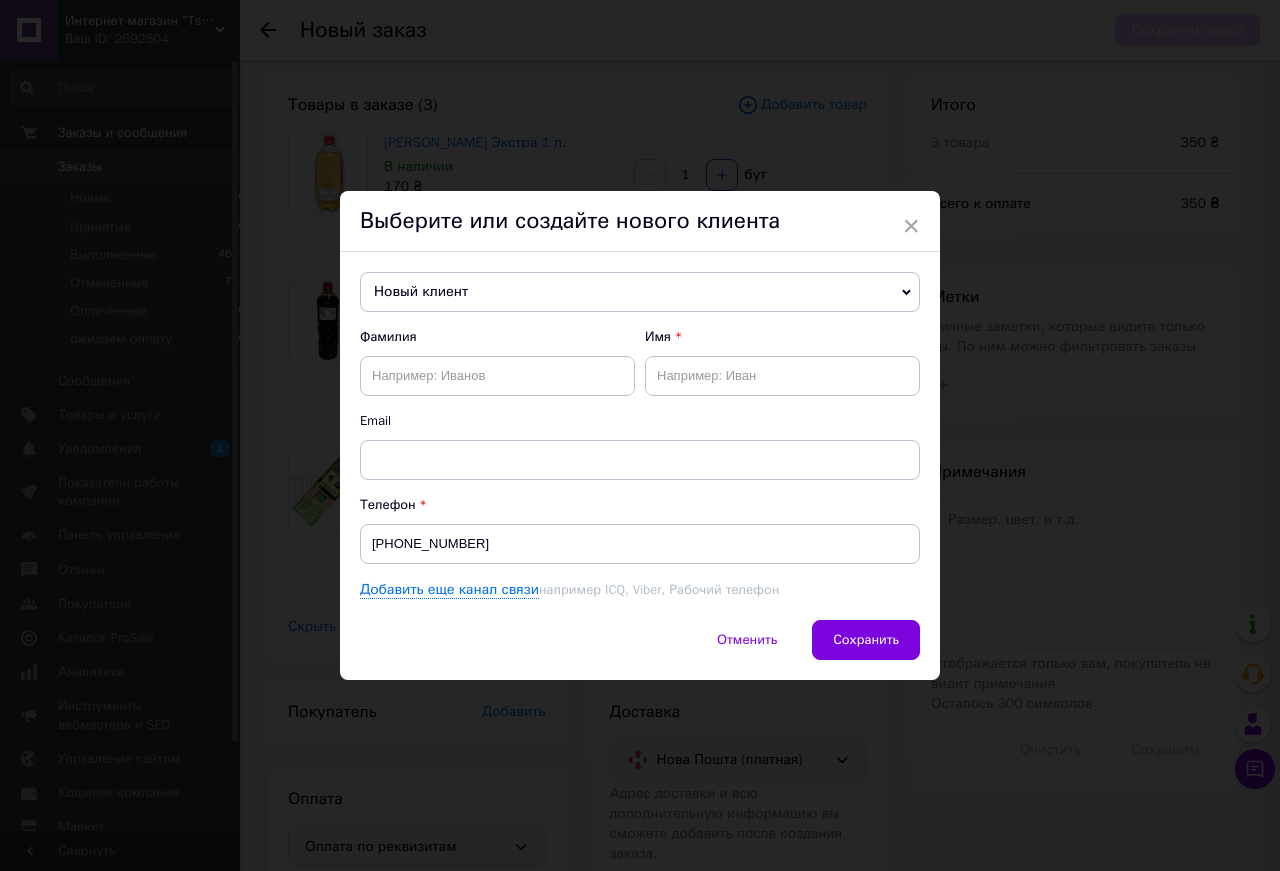 click on "Фамилия" at bounding box center [497, 362] 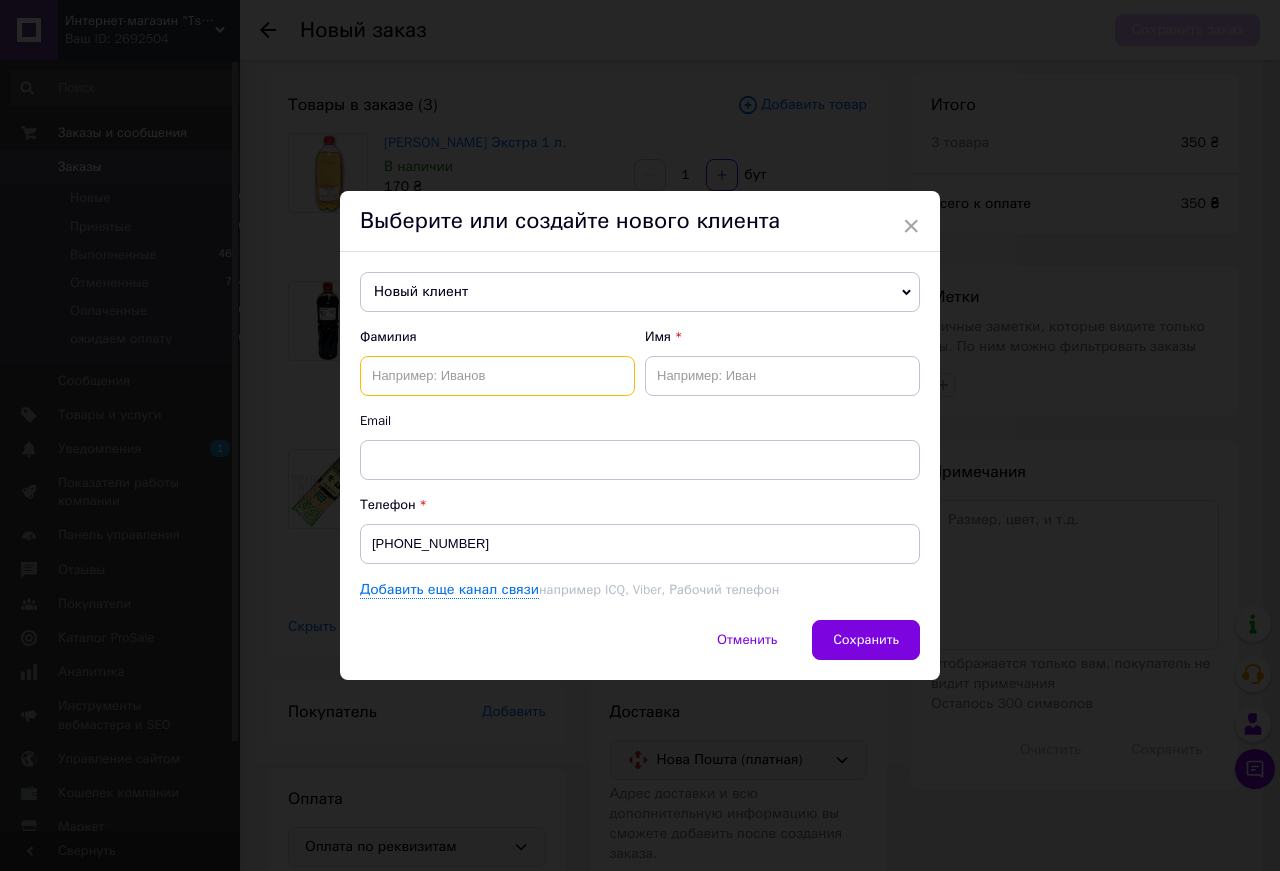 click at bounding box center (497, 376) 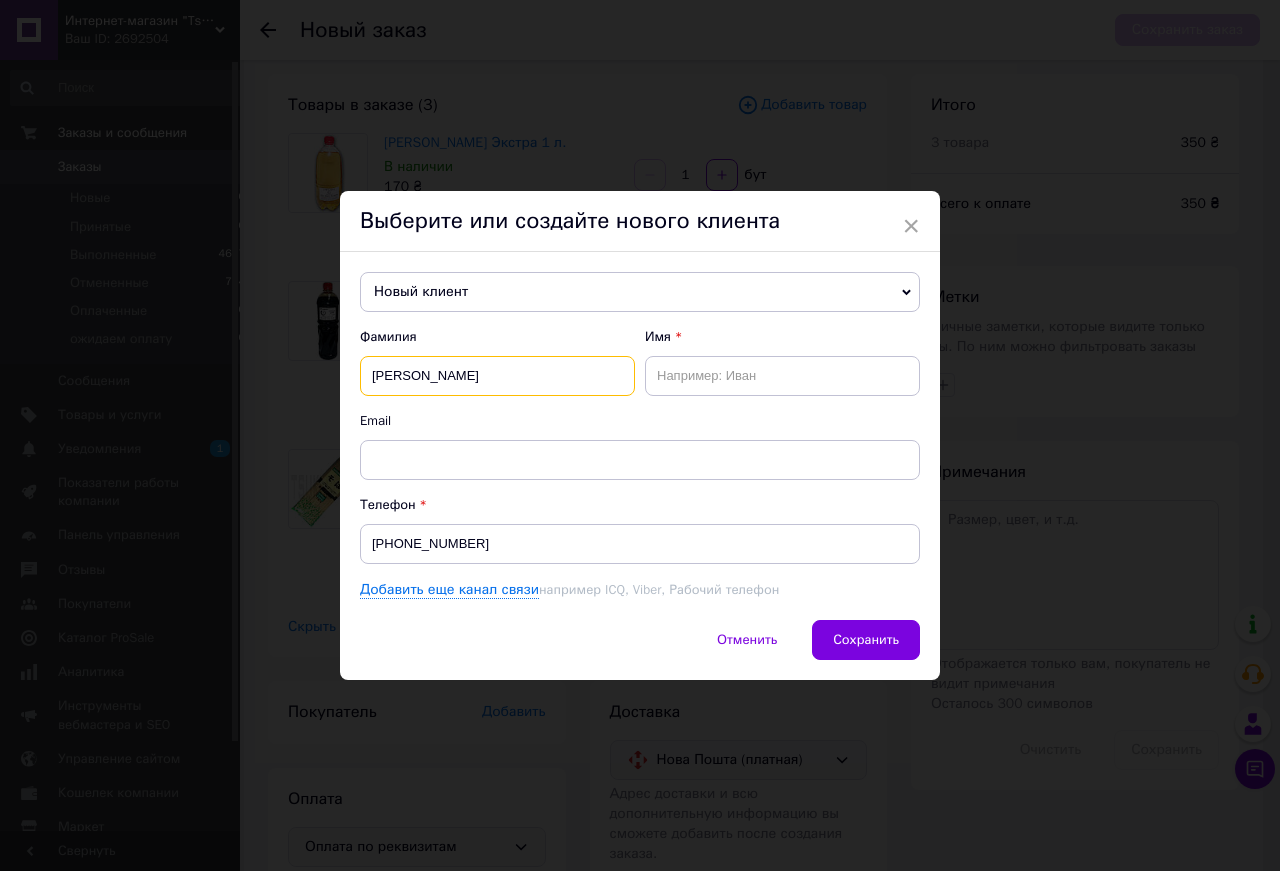 type on "[PERSON_NAME]" 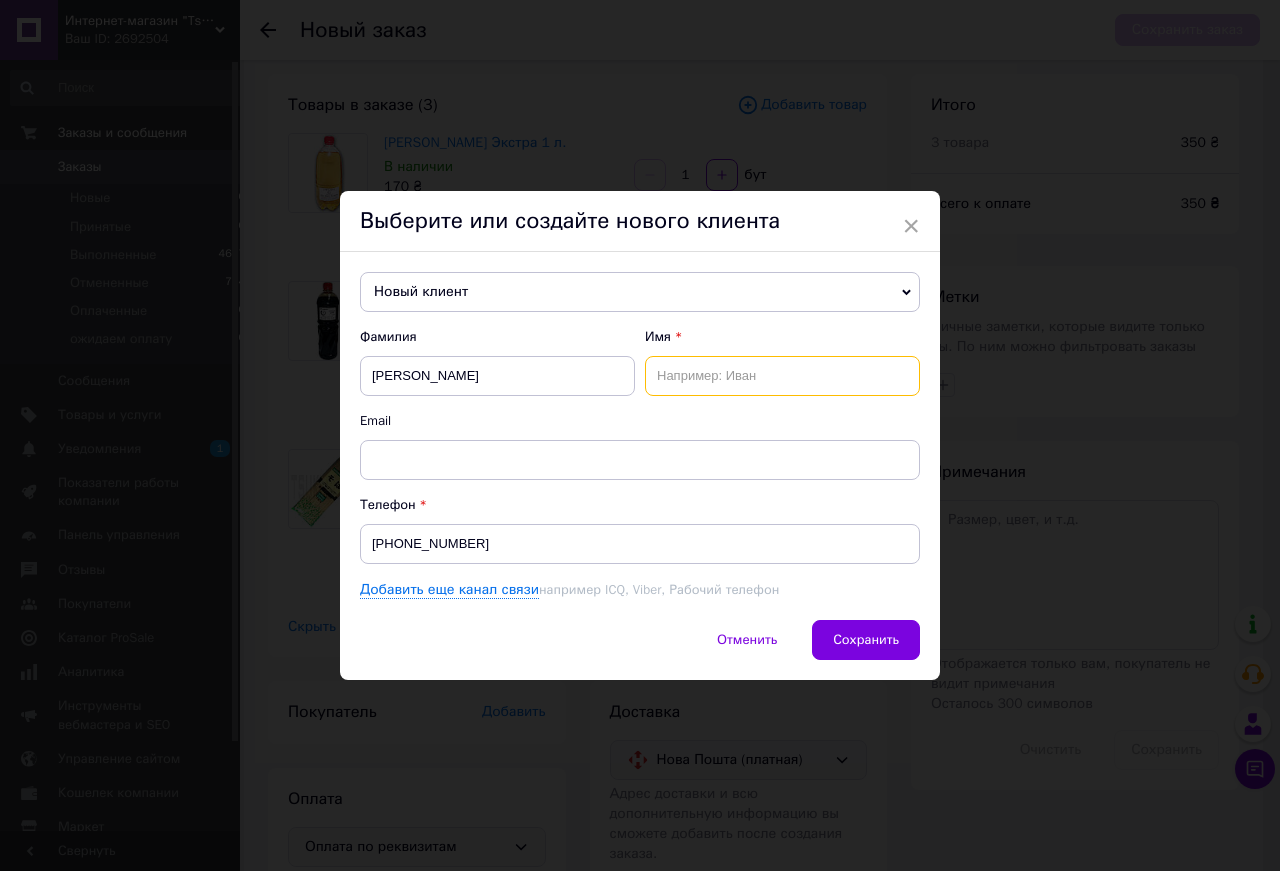 click at bounding box center (782, 376) 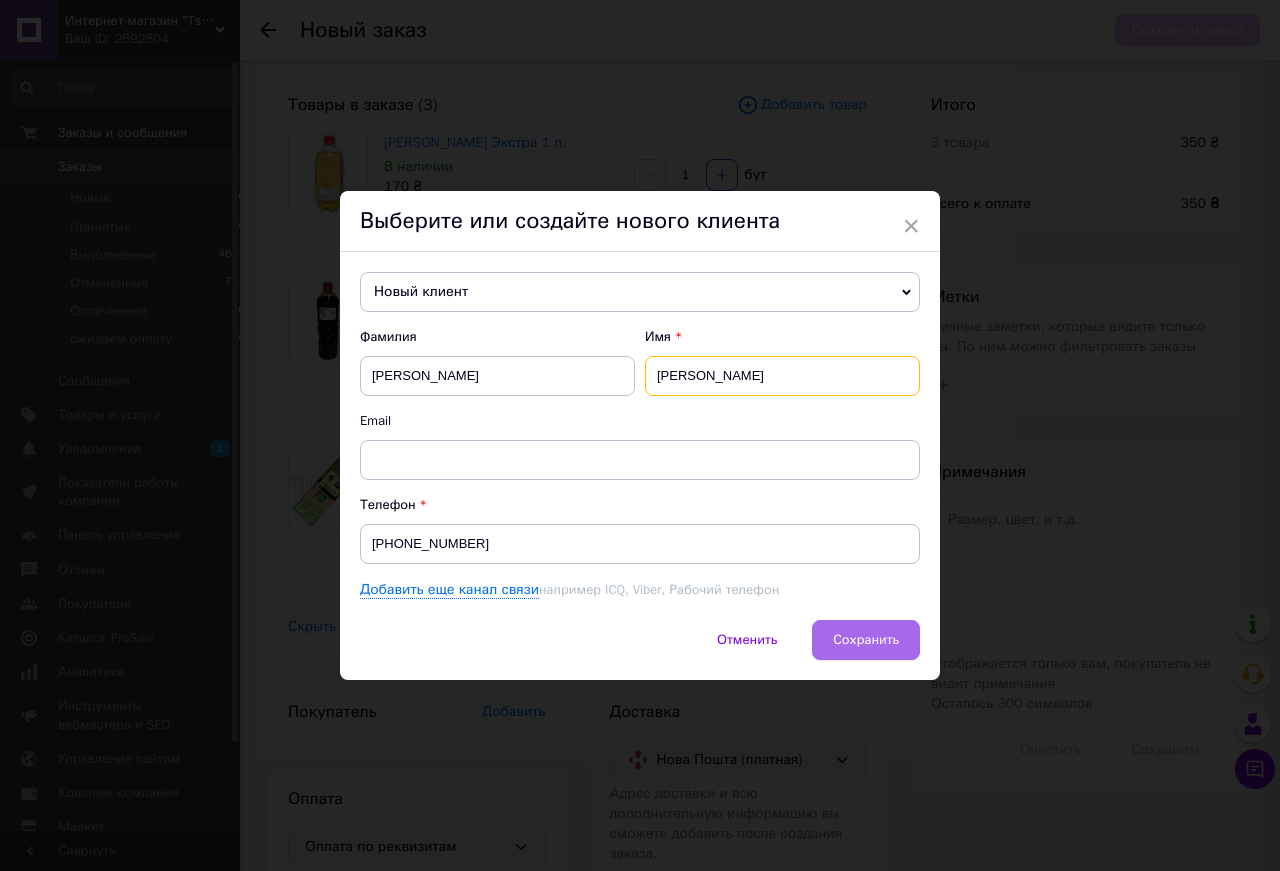 type on "[PERSON_NAME]" 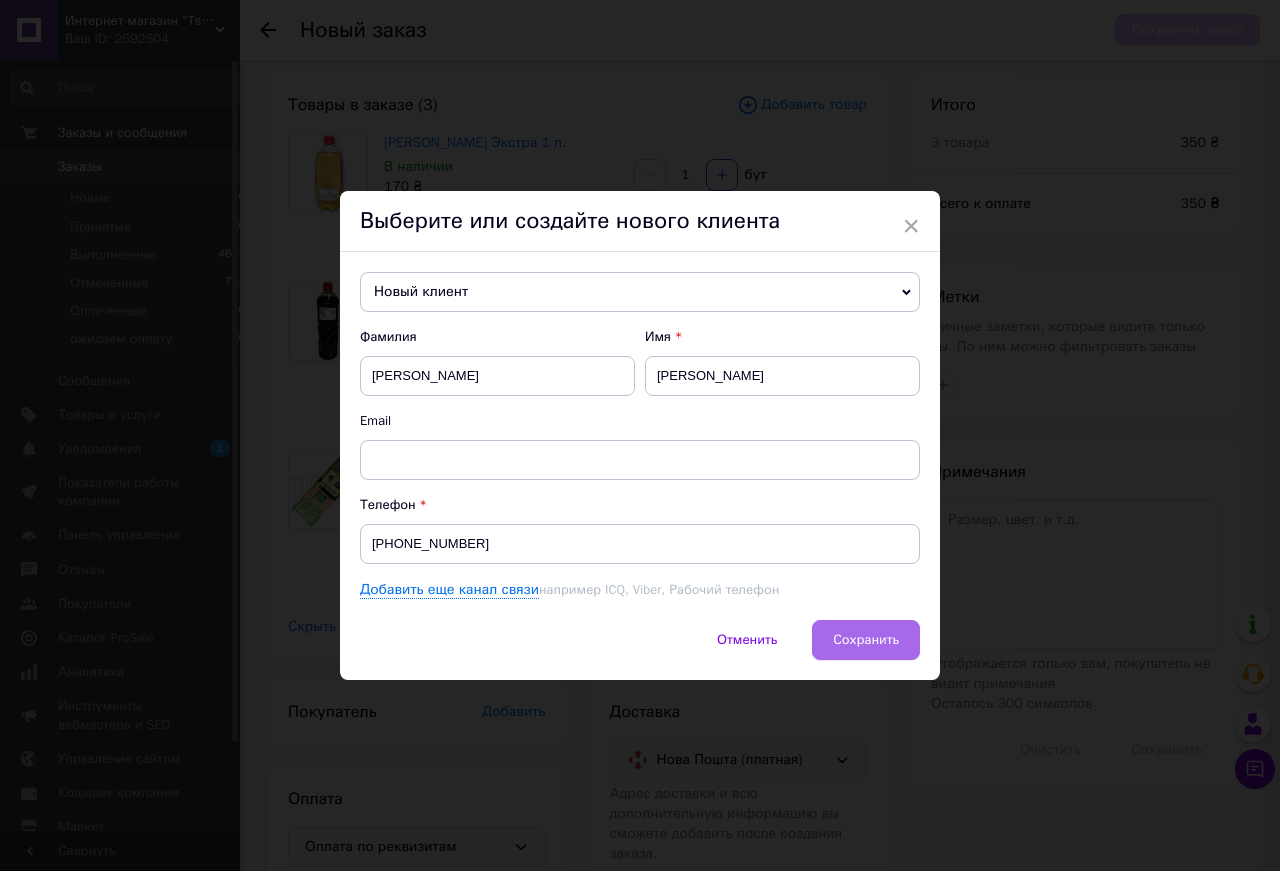 click on "Сохранить" at bounding box center [866, 639] 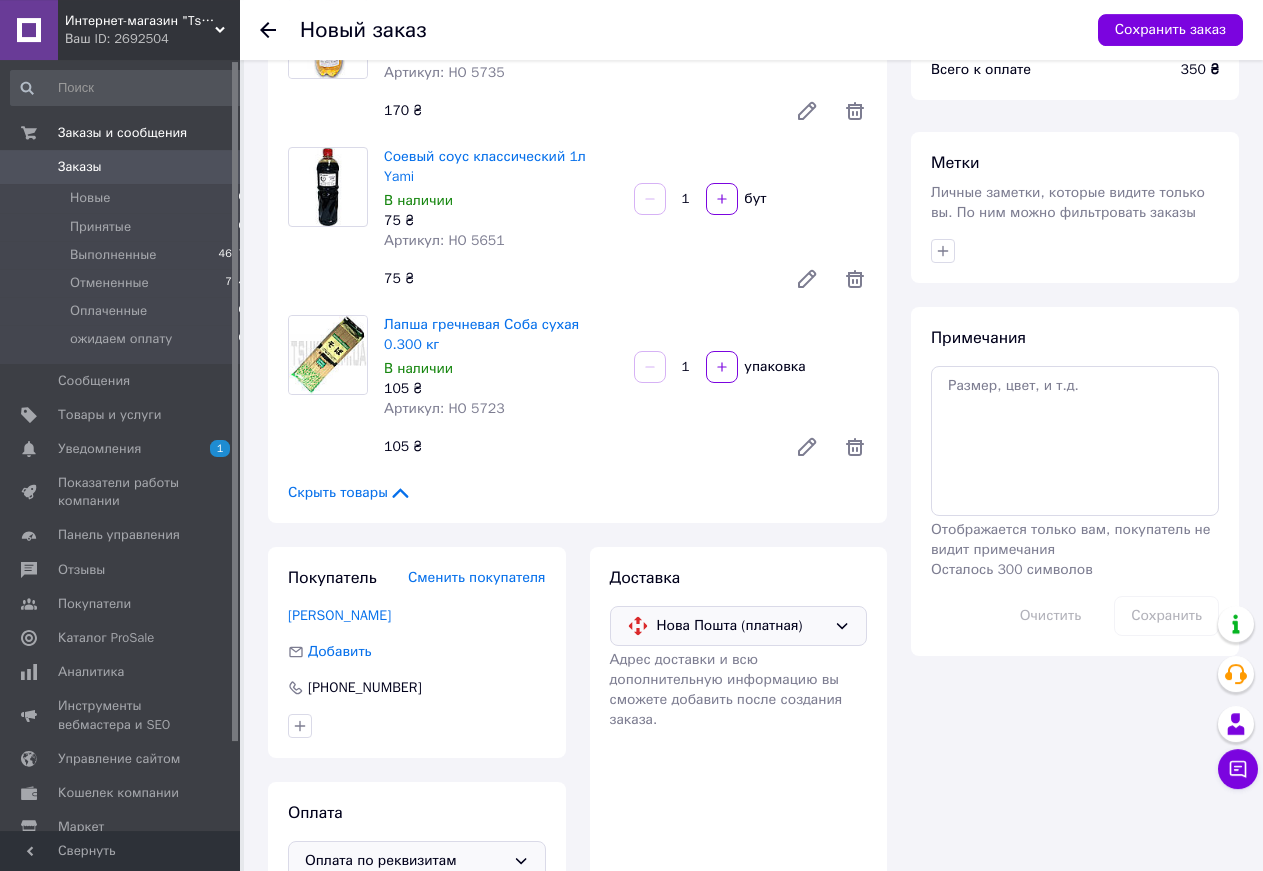 scroll, scrollTop: 178, scrollLeft: 0, axis: vertical 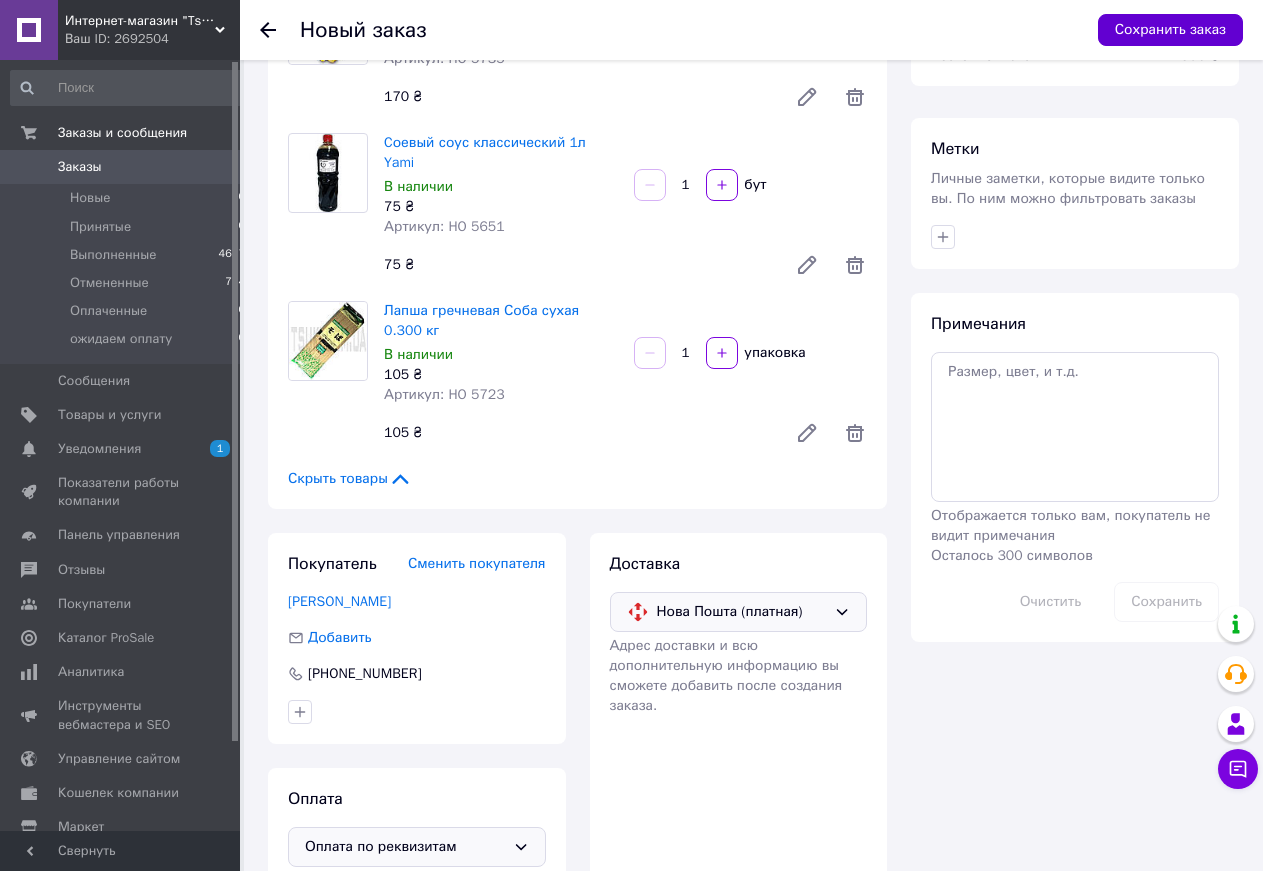 click on "Сохранить заказ" at bounding box center [1170, 30] 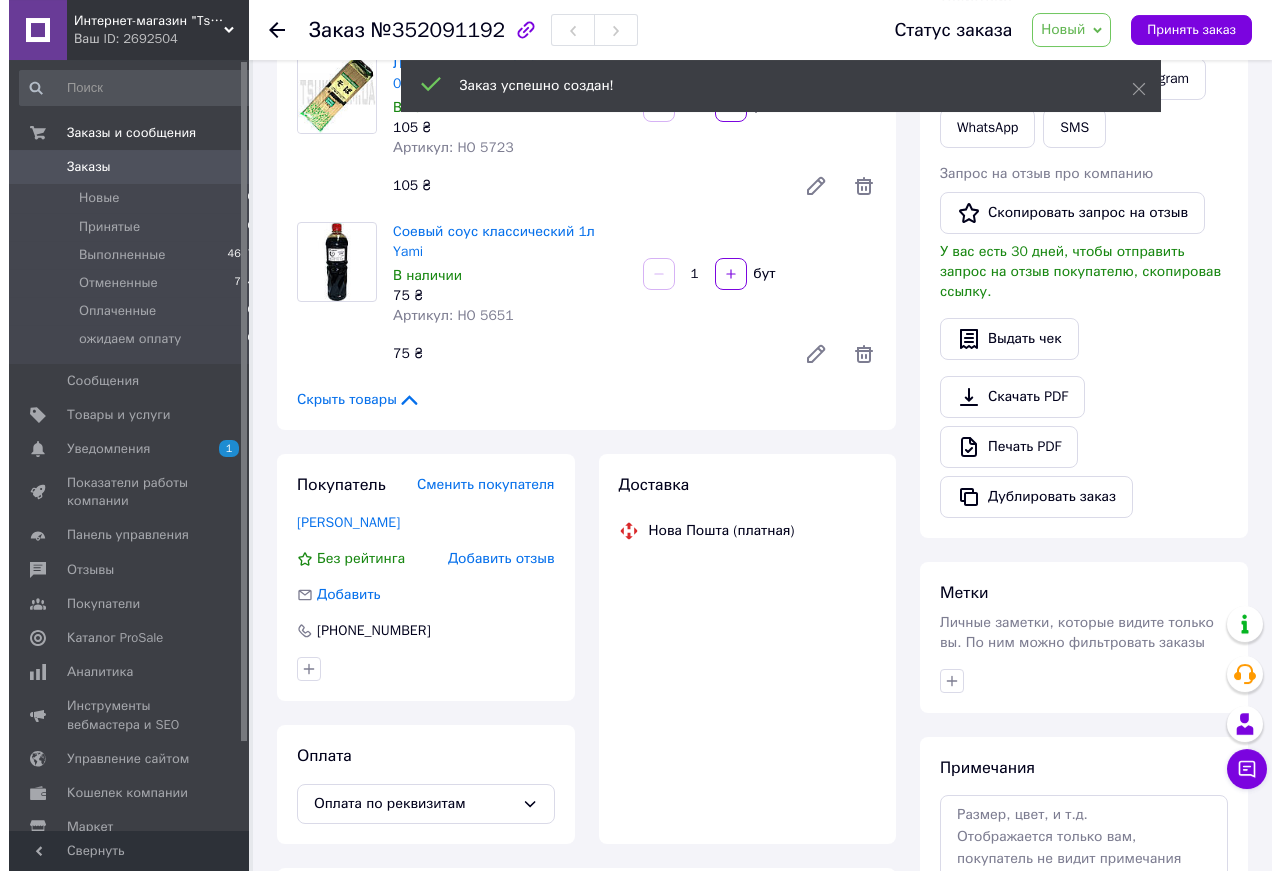 scroll, scrollTop: 349, scrollLeft: 0, axis: vertical 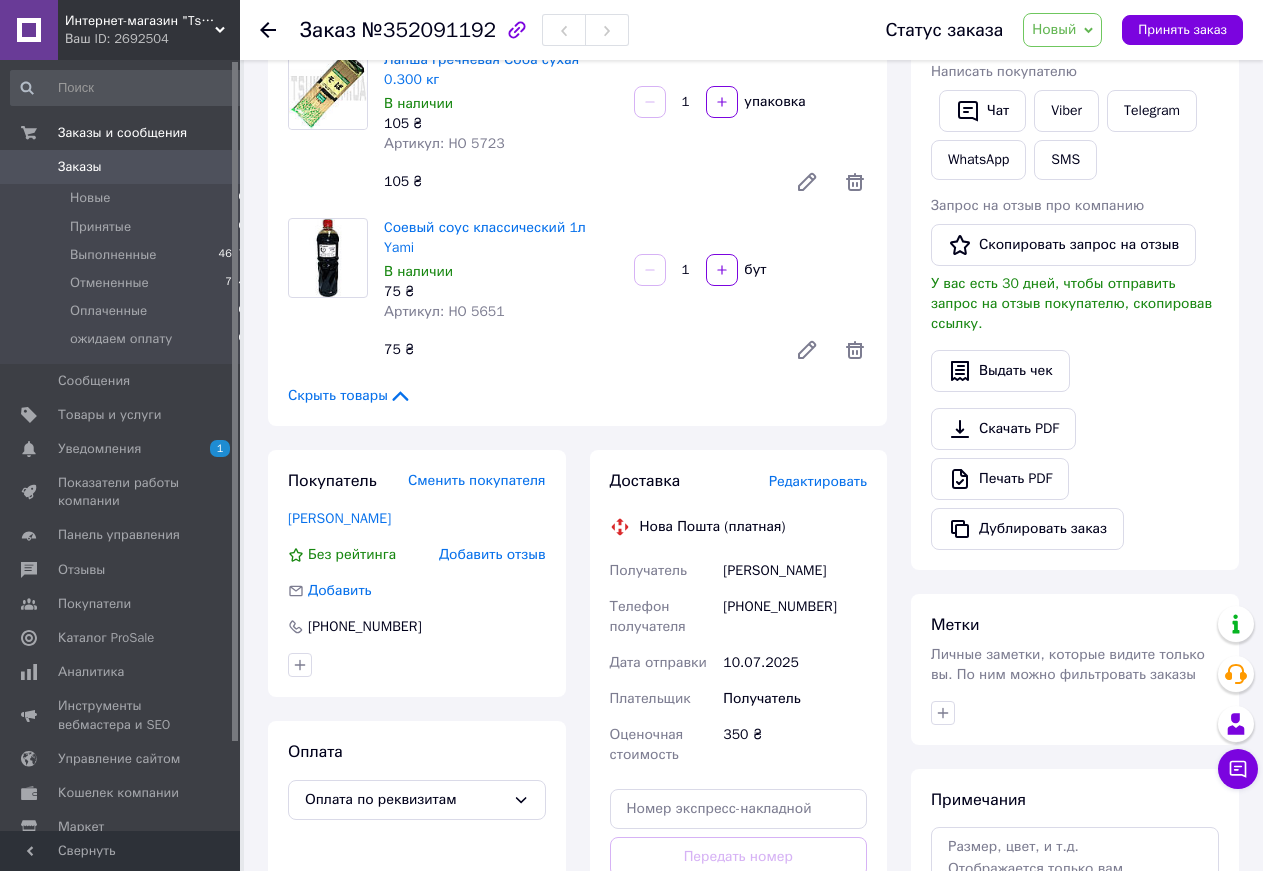 click on "Редактировать" at bounding box center (818, 481) 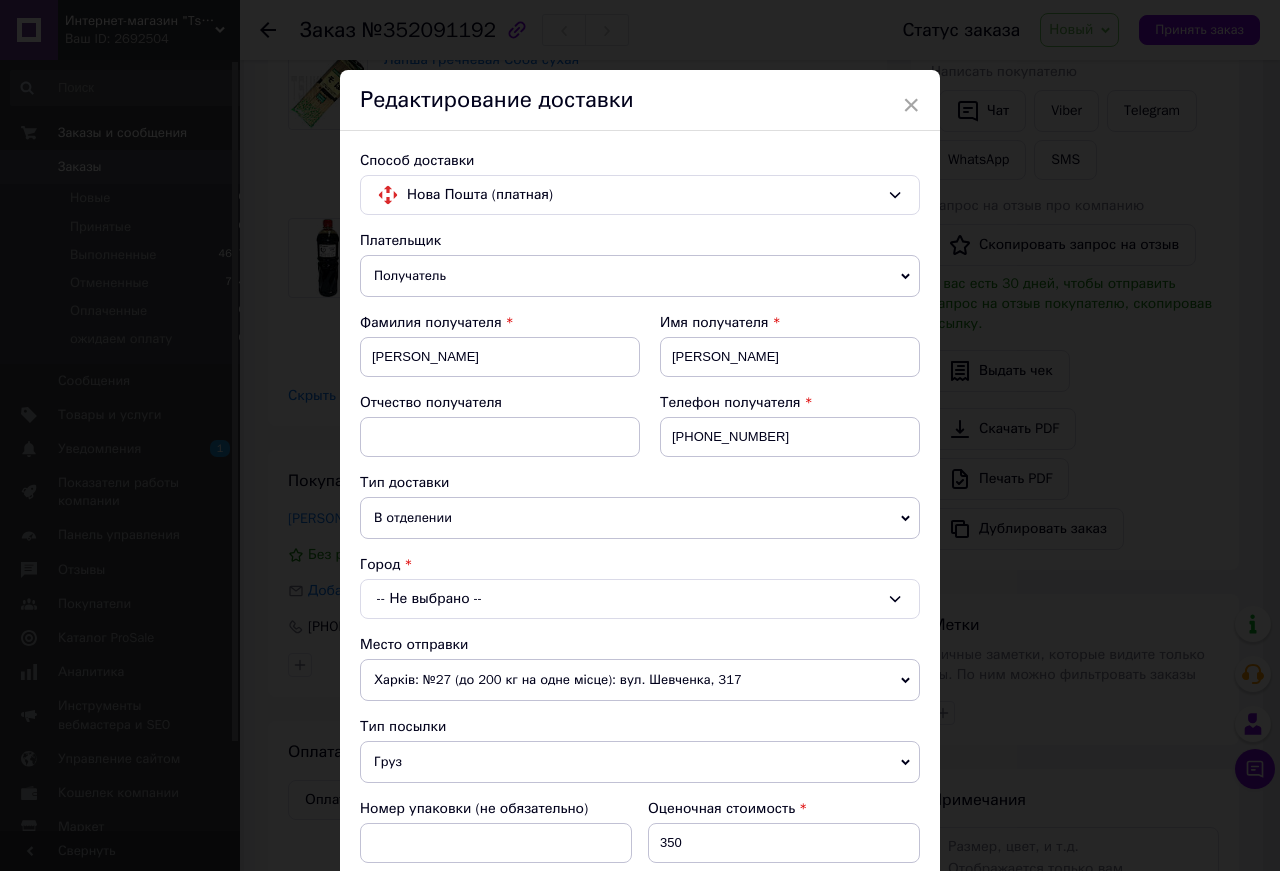 click on "-- Не выбрано --" at bounding box center (640, 599) 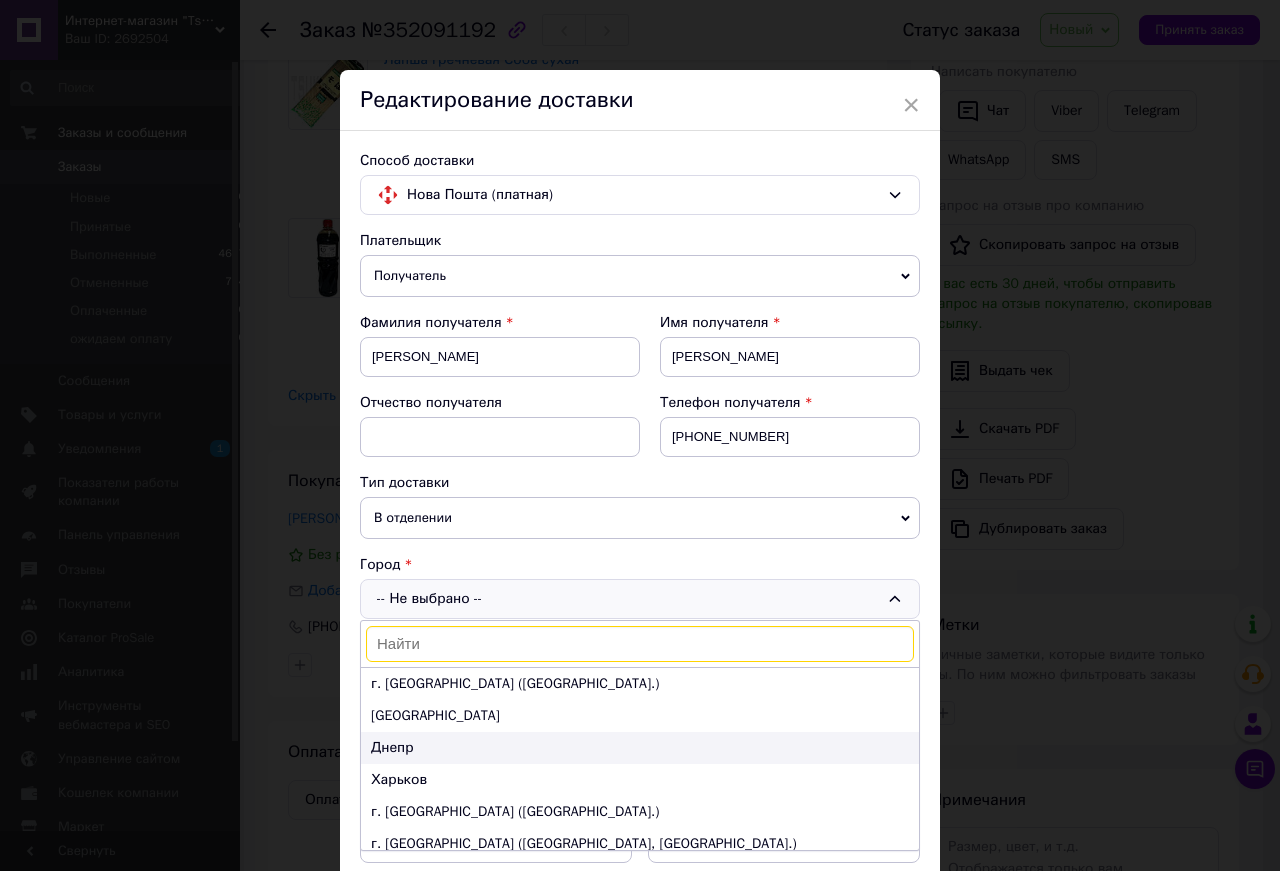 click on "Днепр" at bounding box center (640, 748) 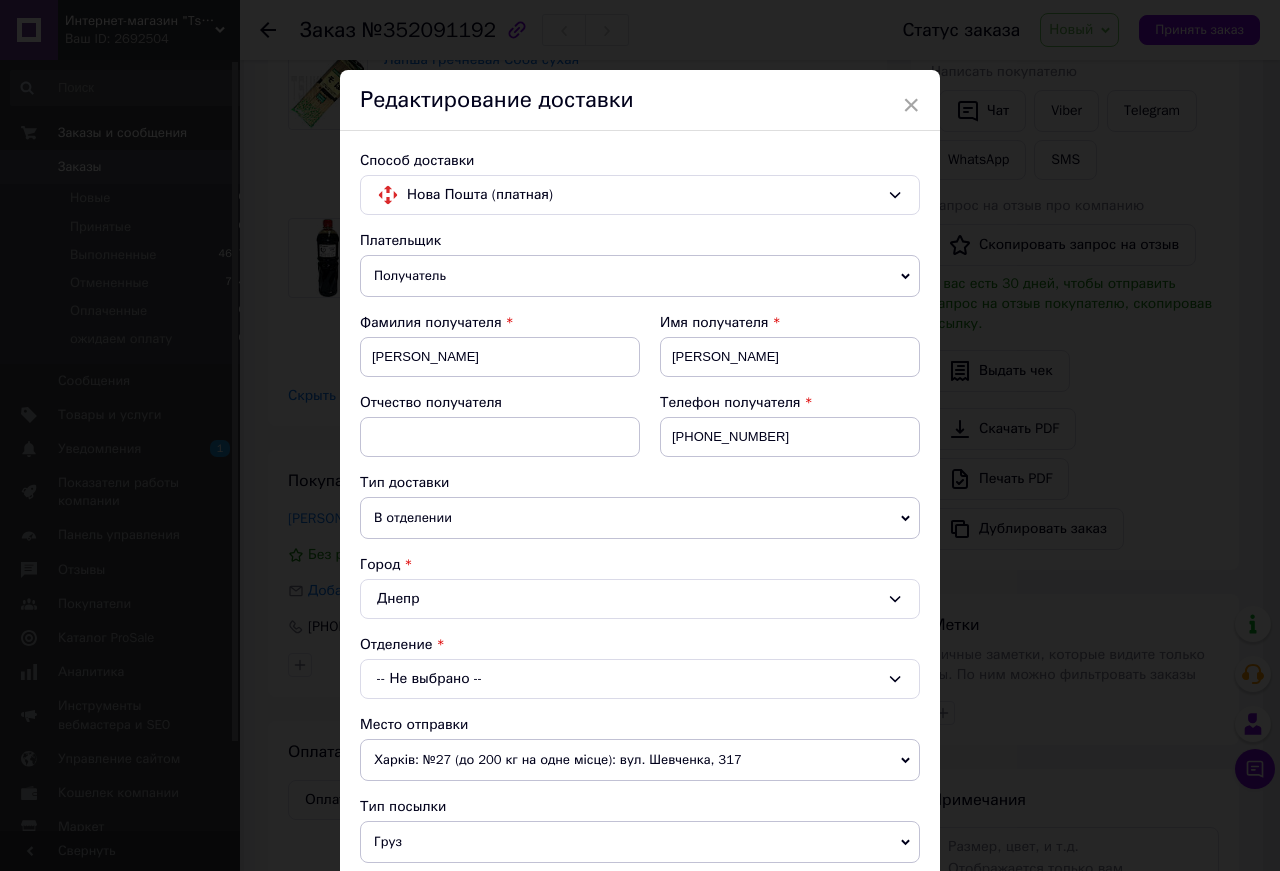 click on "-- Не выбрано --" at bounding box center (640, 679) 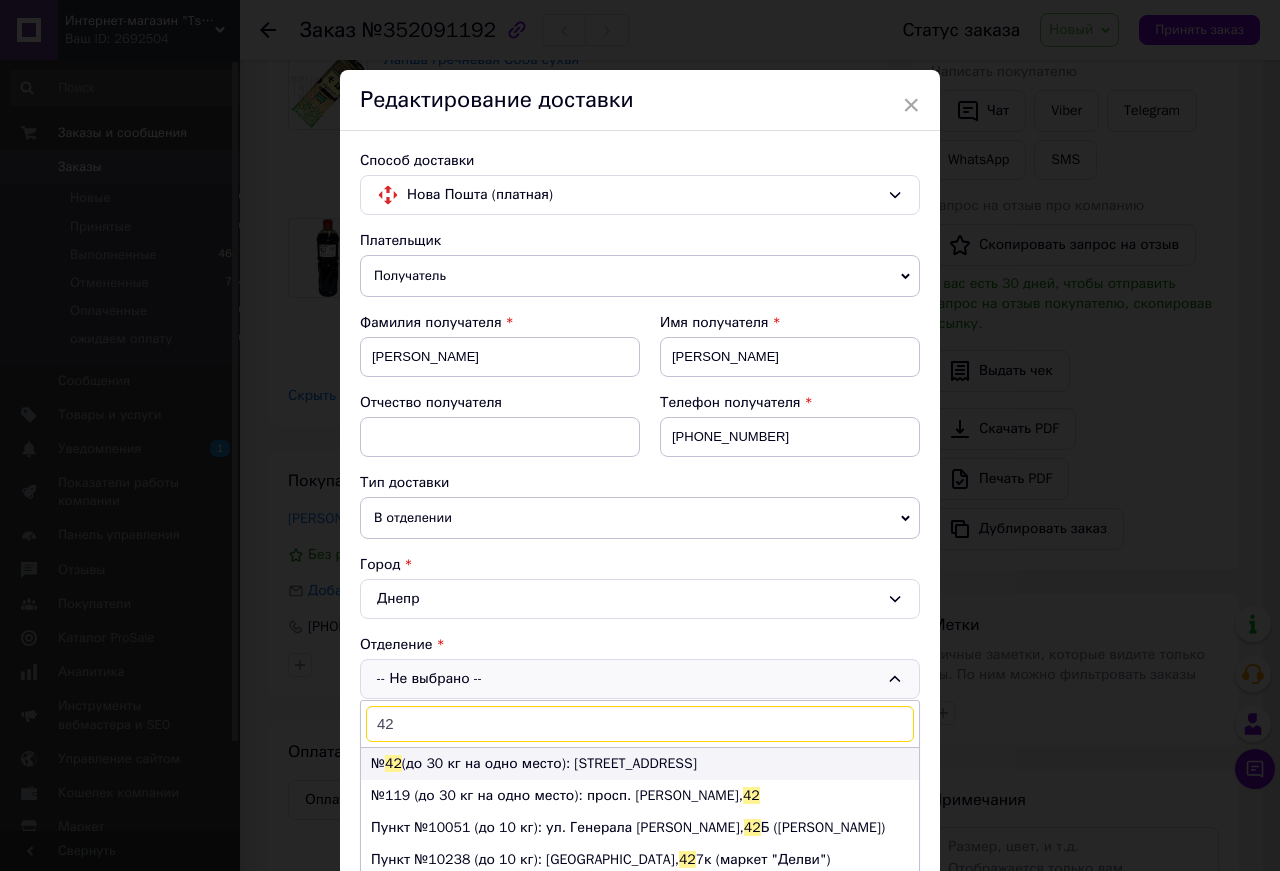 type on "42" 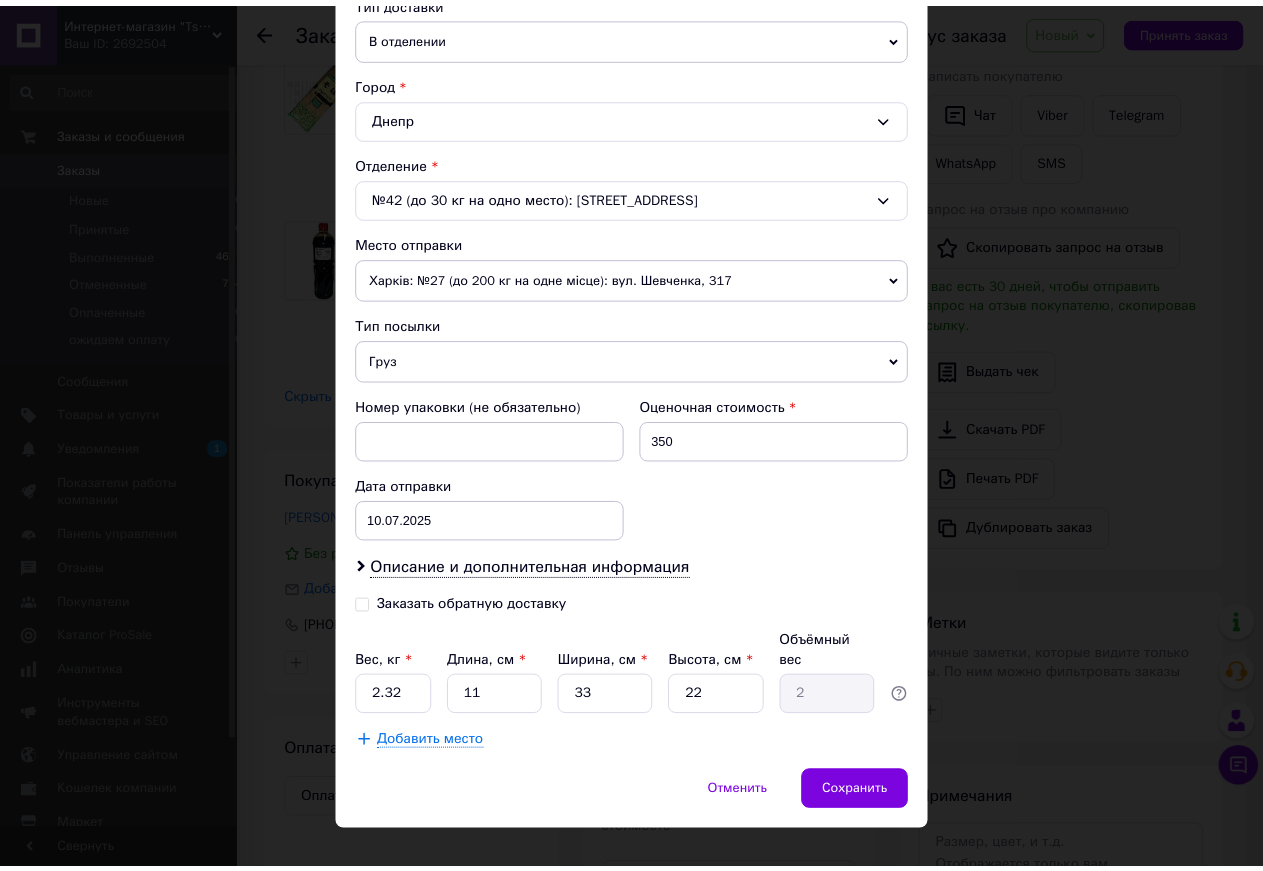 scroll, scrollTop: 493, scrollLeft: 0, axis: vertical 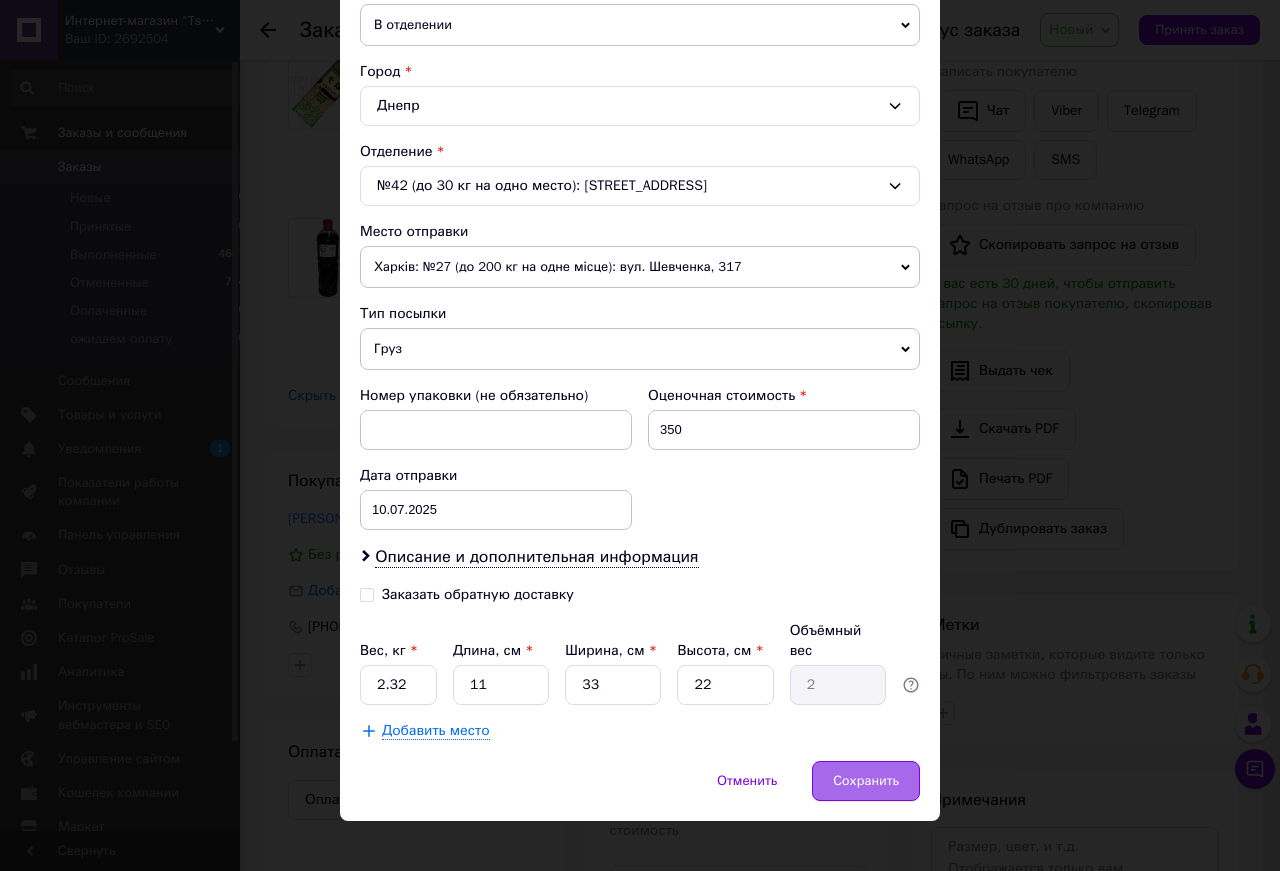 click on "Сохранить" at bounding box center (866, 781) 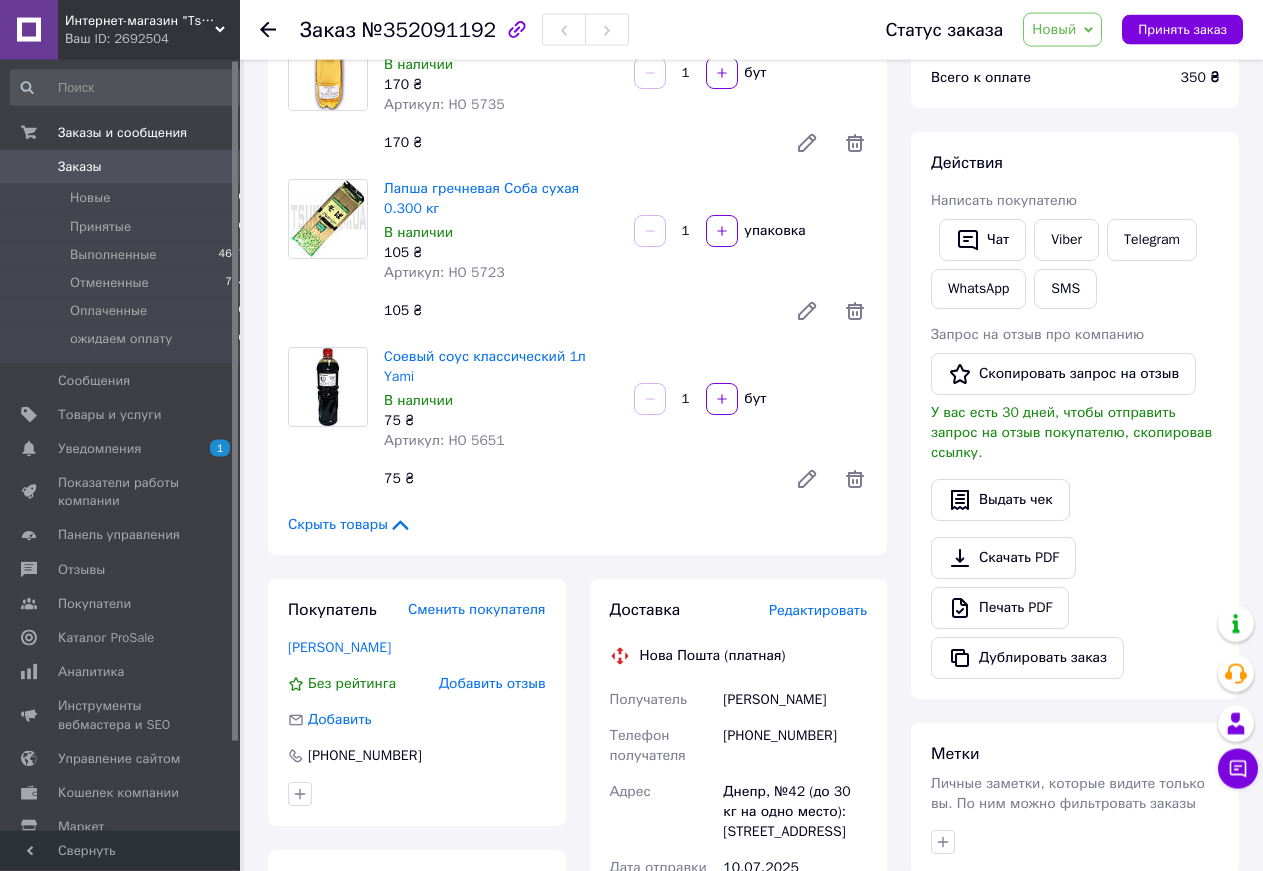 scroll, scrollTop: 43, scrollLeft: 0, axis: vertical 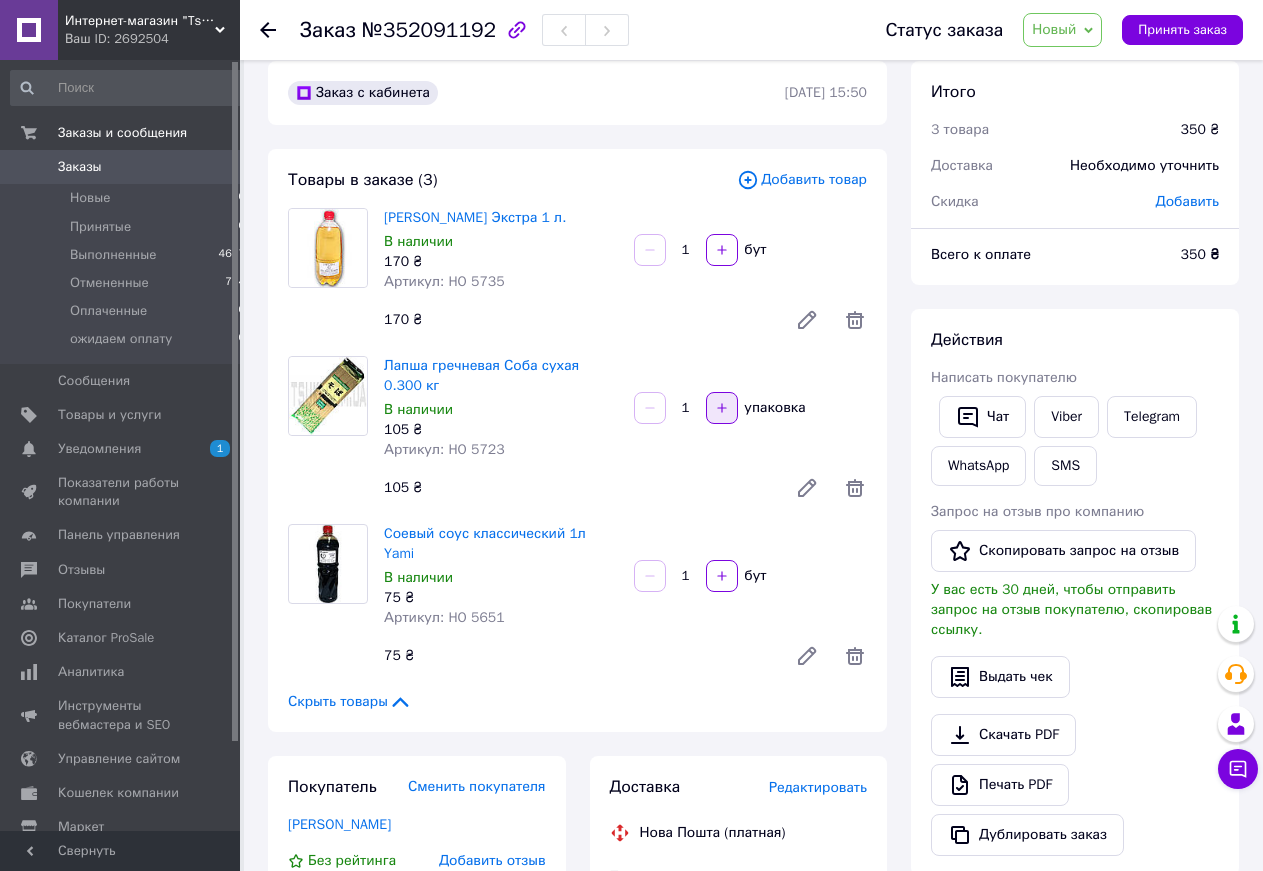 click 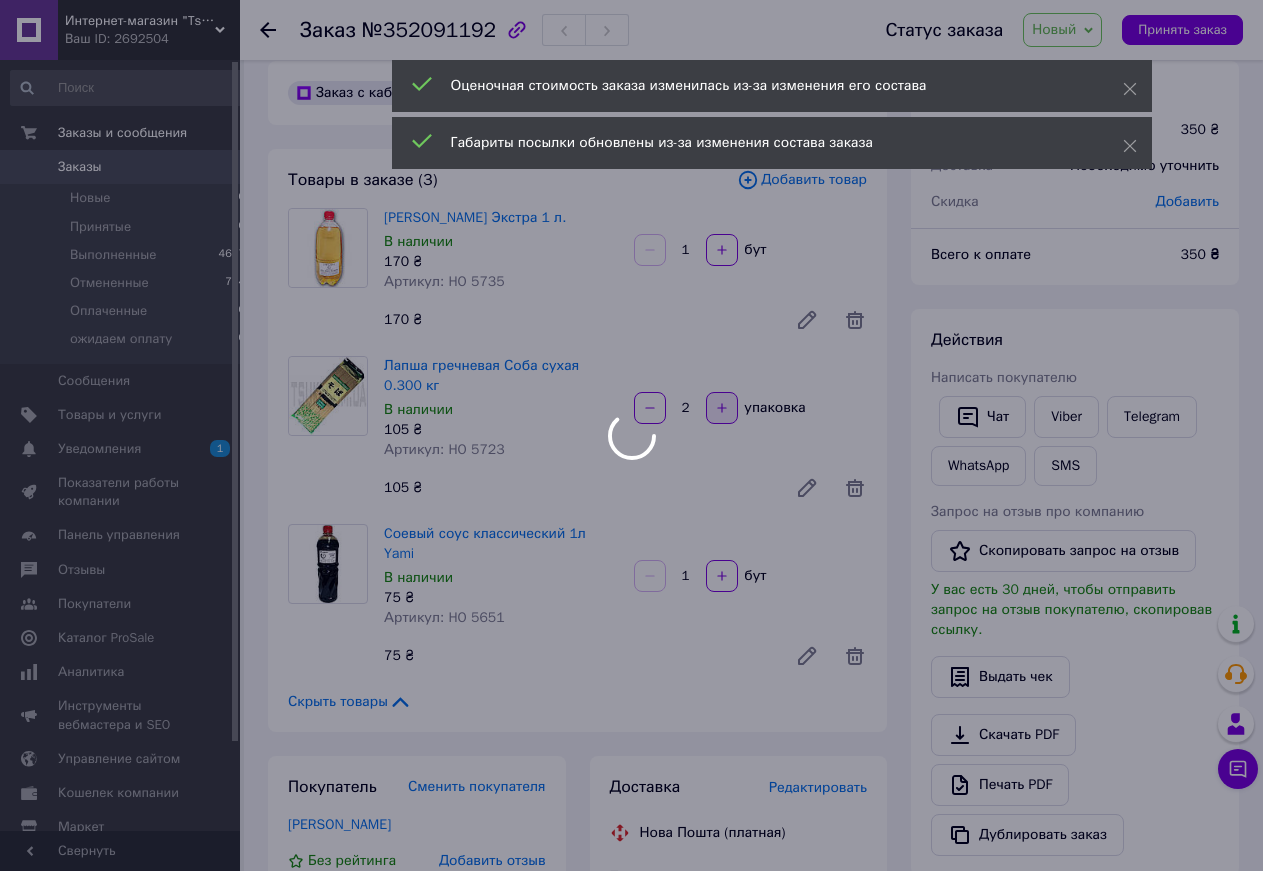 click on "Translator
Интернет-магазин "Tsuki" Ваш ID: 2692504 Сайт Интернет-магазин "Tsuki" Кабинет покупателя Проверить состояние системы Страница на портале Интернет-магазин "Суши опт" Интернет-магазин "Флокси" Справка Выйти Заказы и сообщения Заказы 0 Новые 0 Принятые 0 Выполненные 4607 Отмененные 784 Оплаченные 0 0 0 1 0" at bounding box center (631, 864) 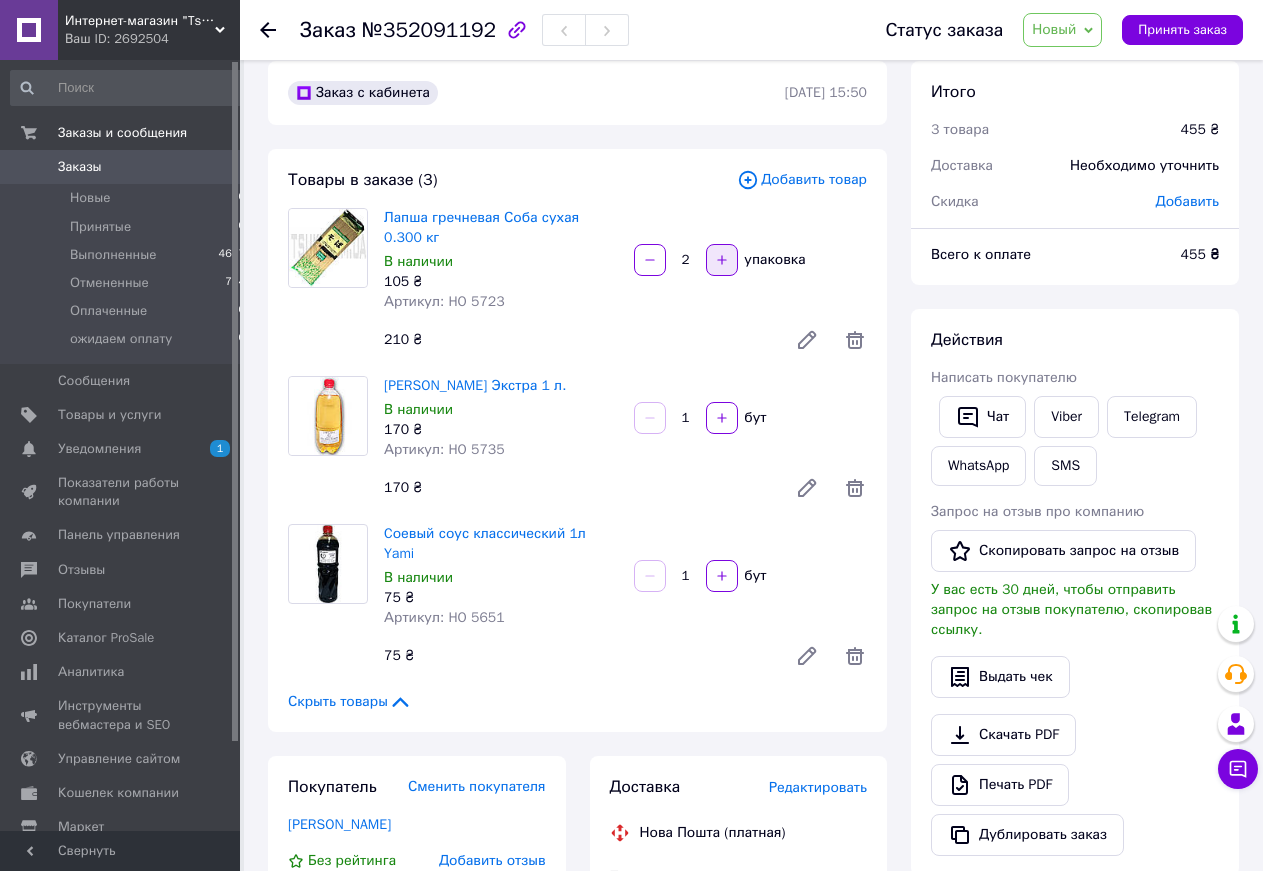 click 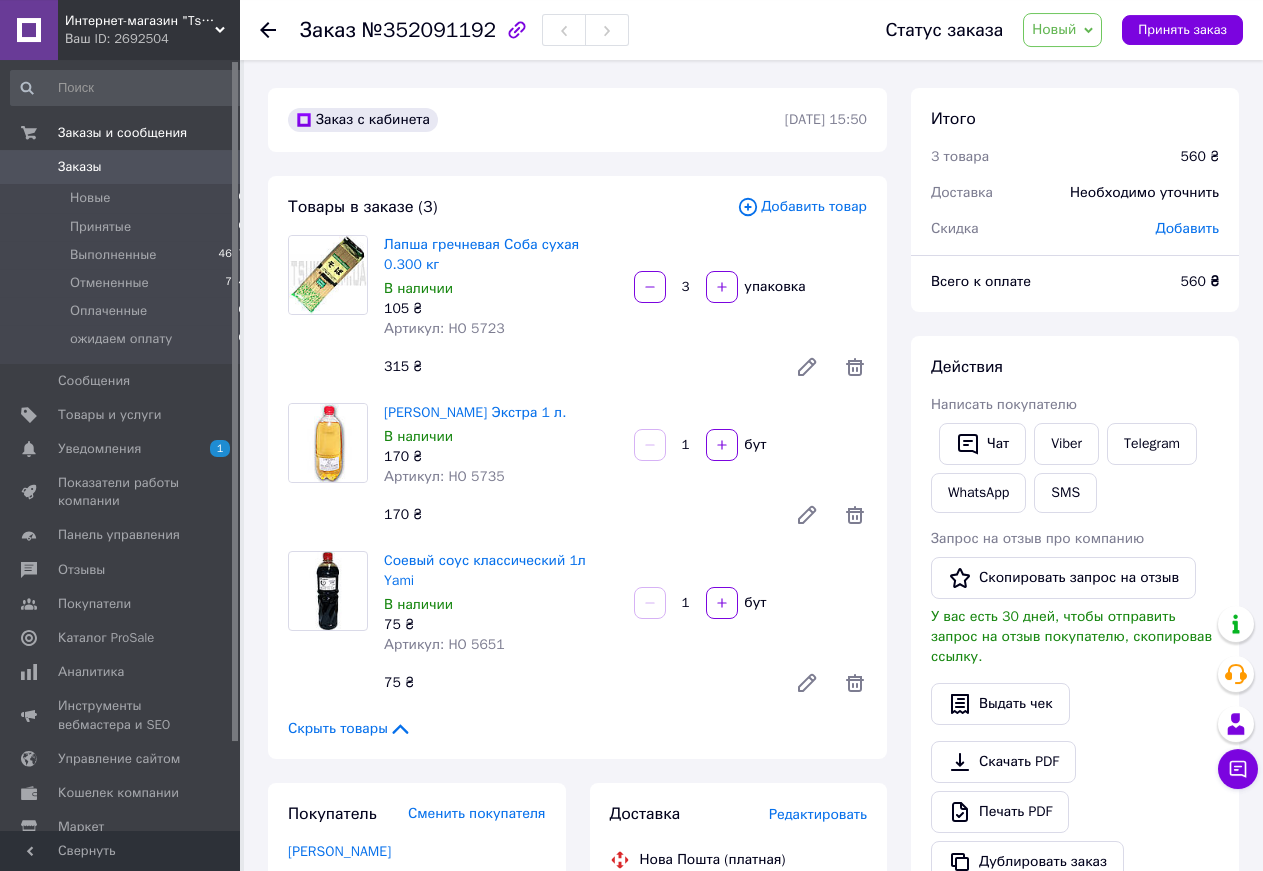 scroll, scrollTop: 0, scrollLeft: 0, axis: both 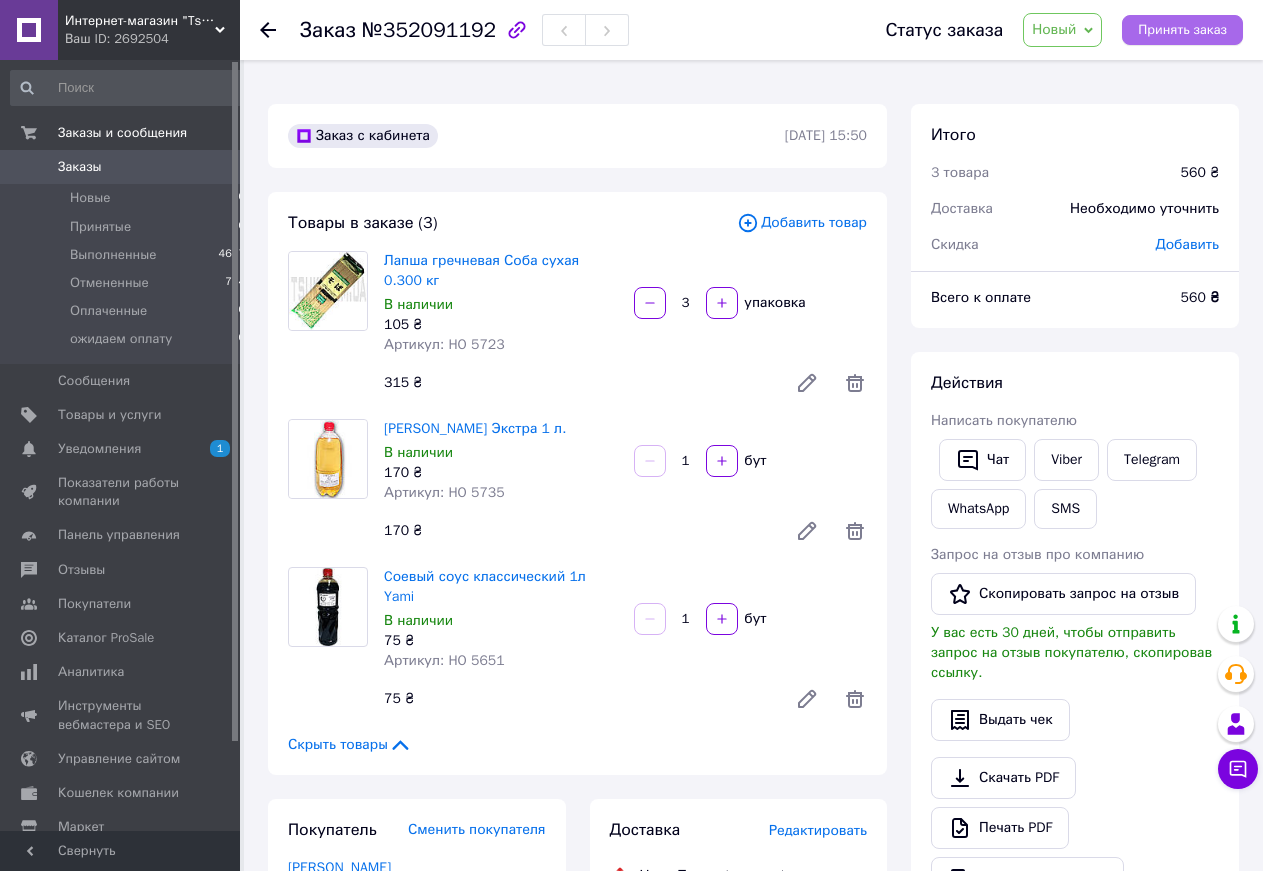 click on "Принять заказ" at bounding box center [1182, 30] 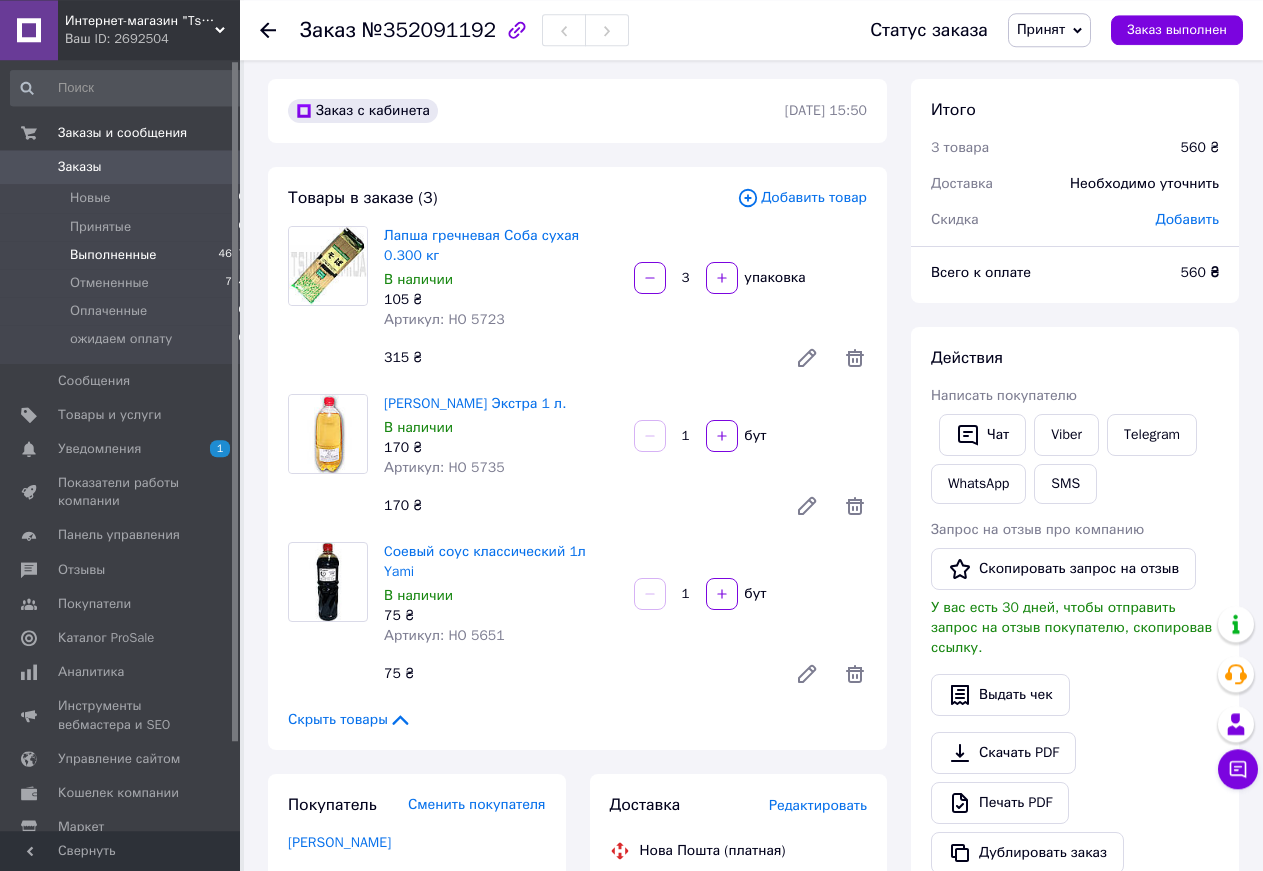 scroll, scrollTop: 0, scrollLeft: 0, axis: both 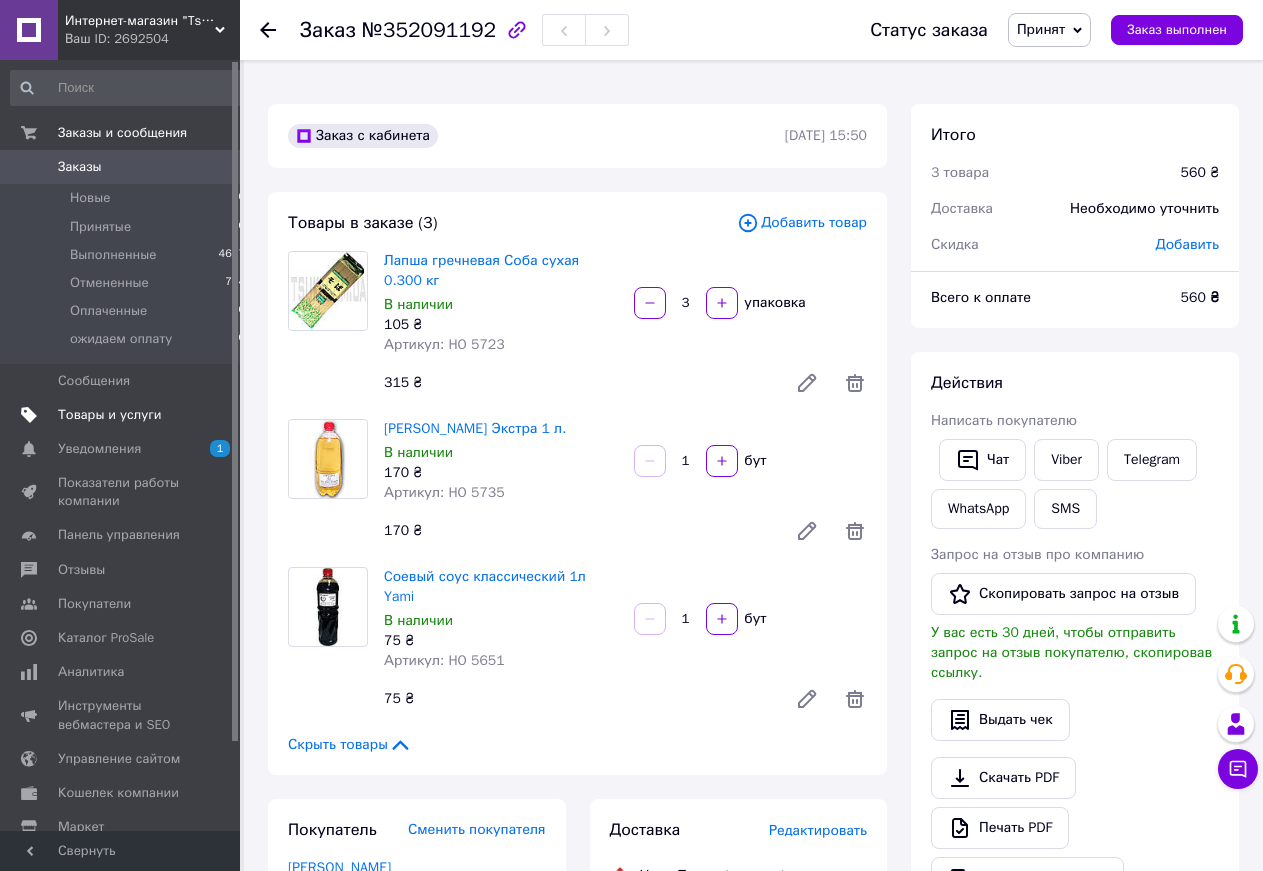 click on "Товары и услуги" at bounding box center (110, 415) 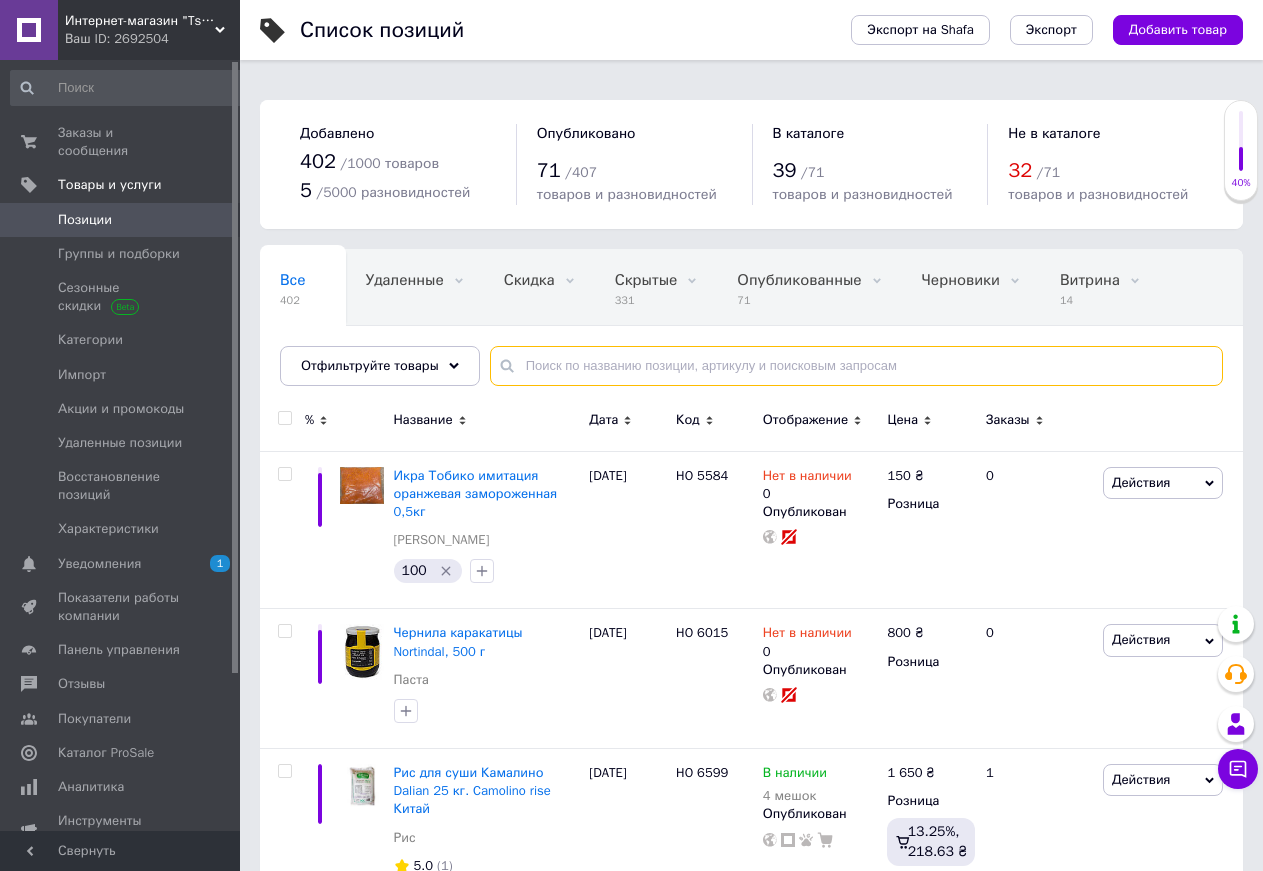 click at bounding box center (856, 366) 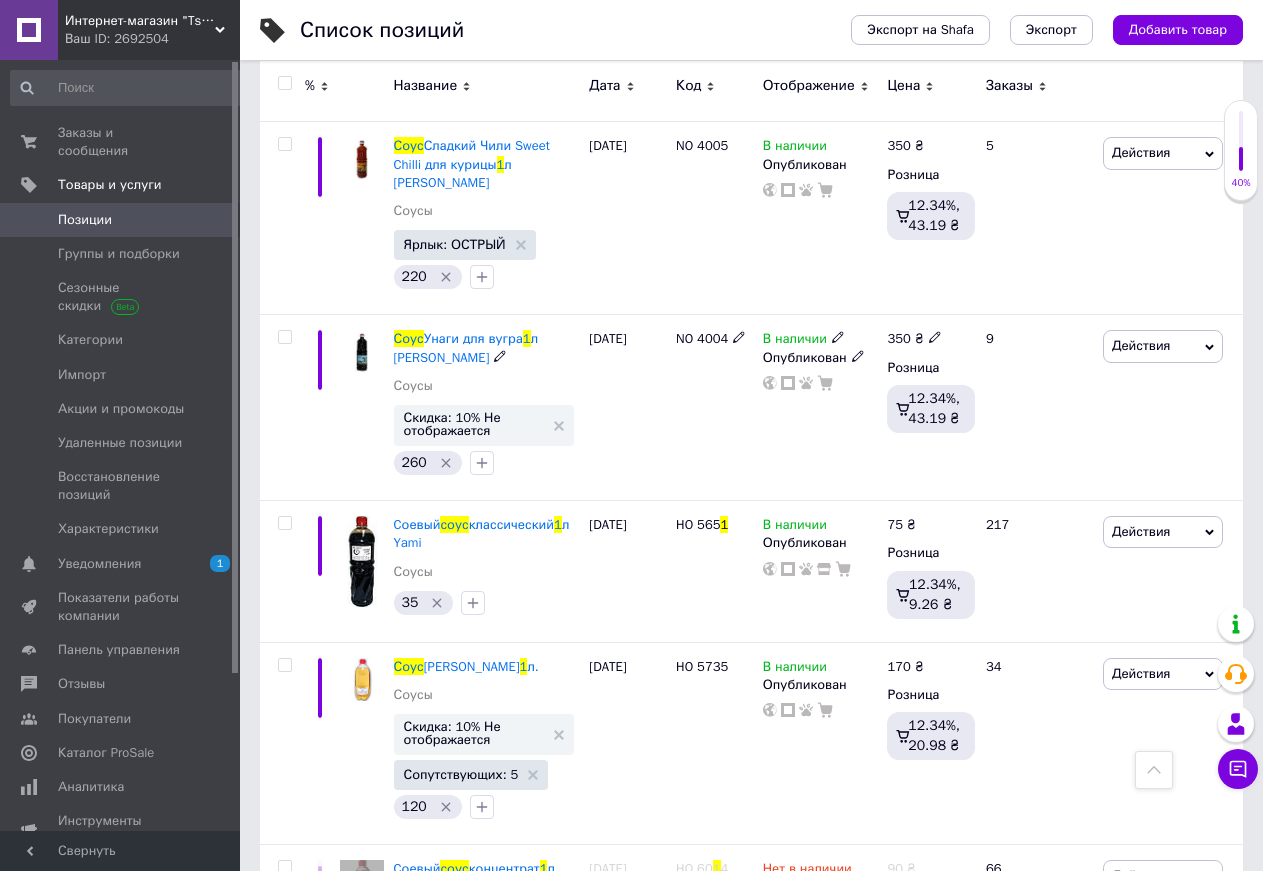 scroll, scrollTop: 3162, scrollLeft: 0, axis: vertical 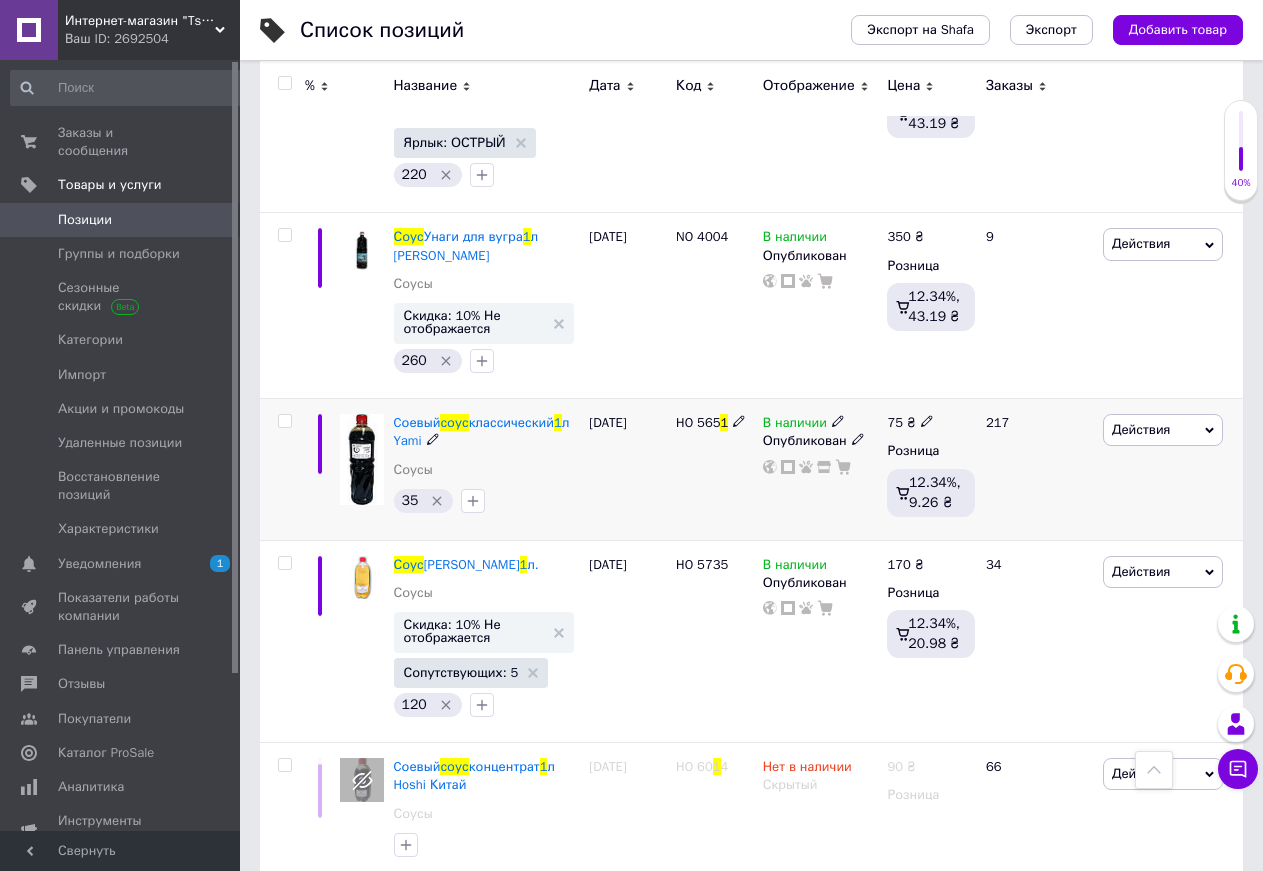 type on "соус 1" 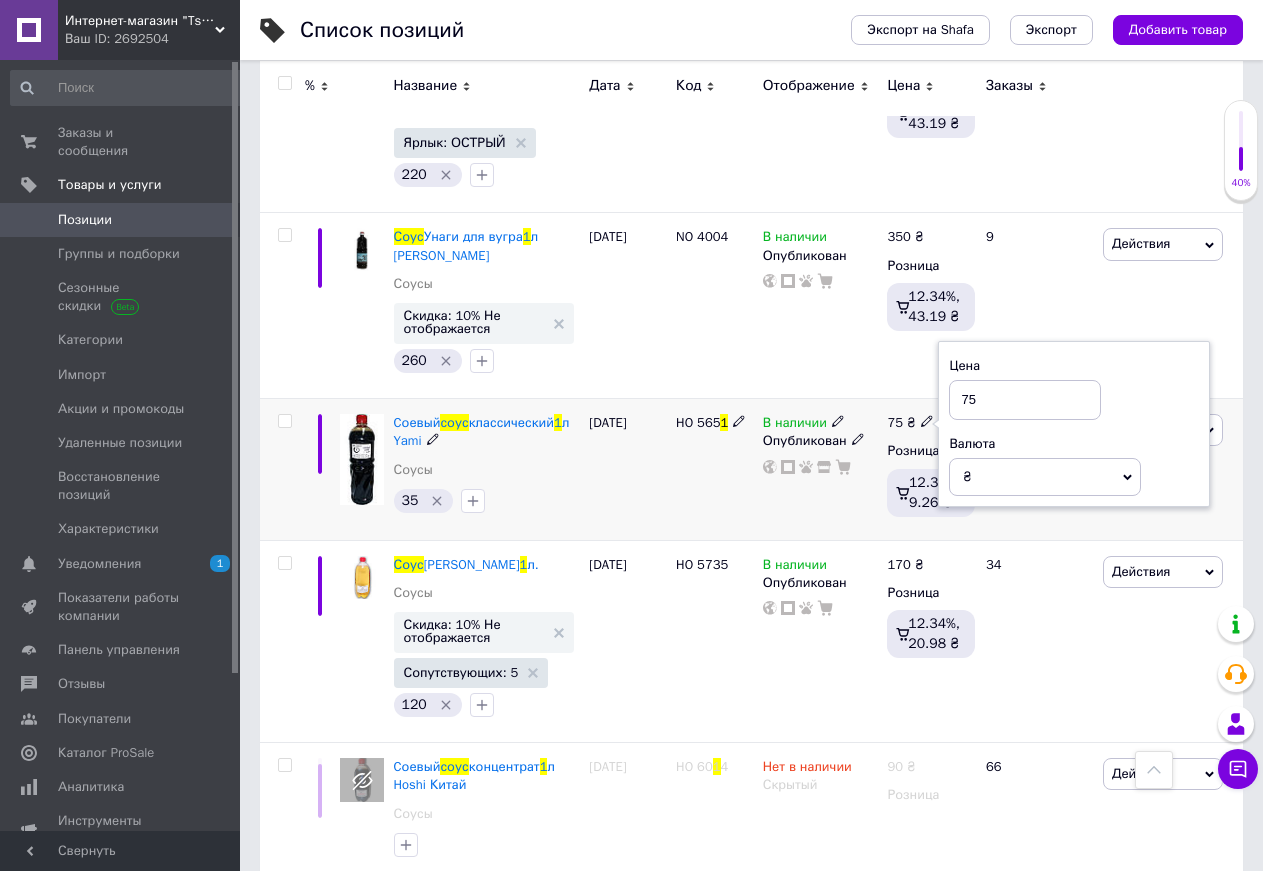 type on "7" 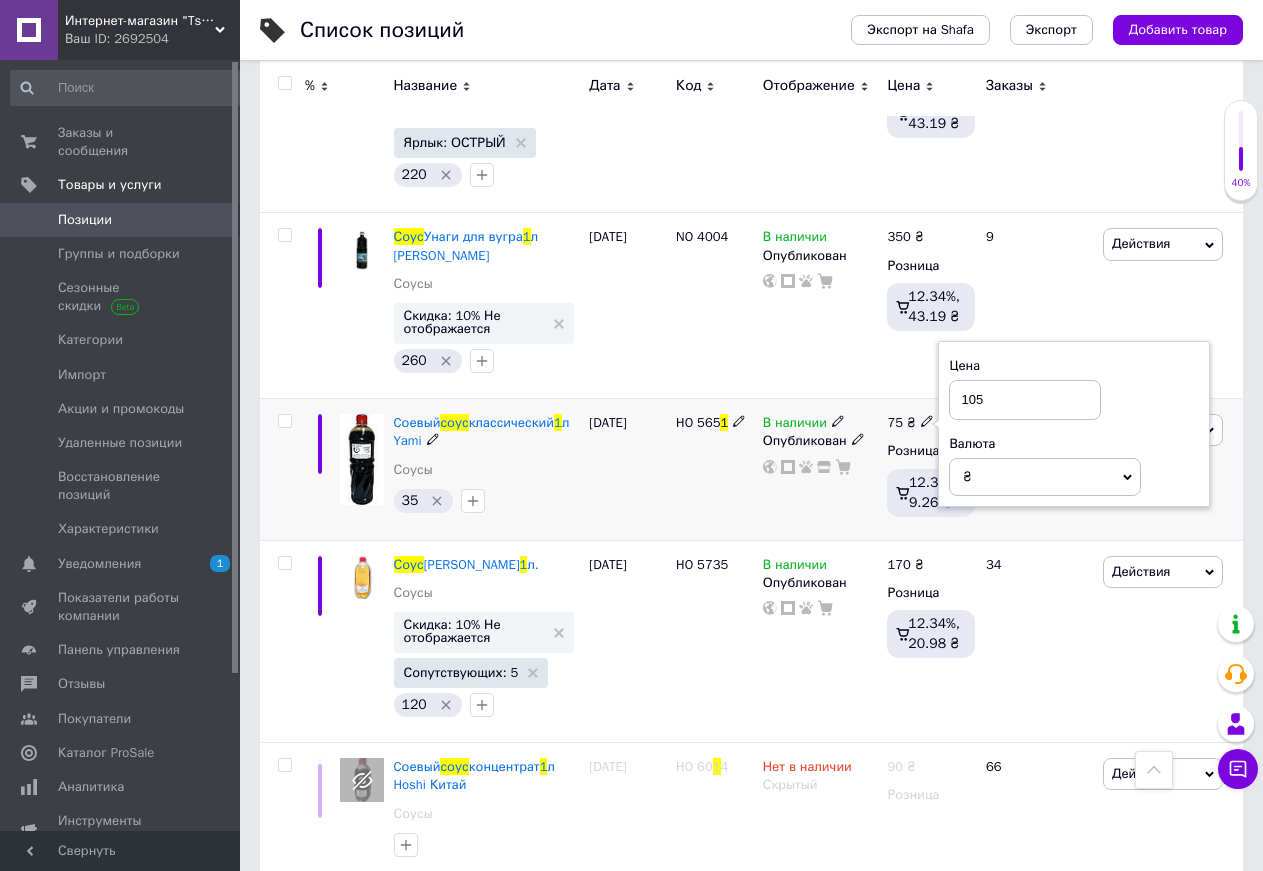 type on "105" 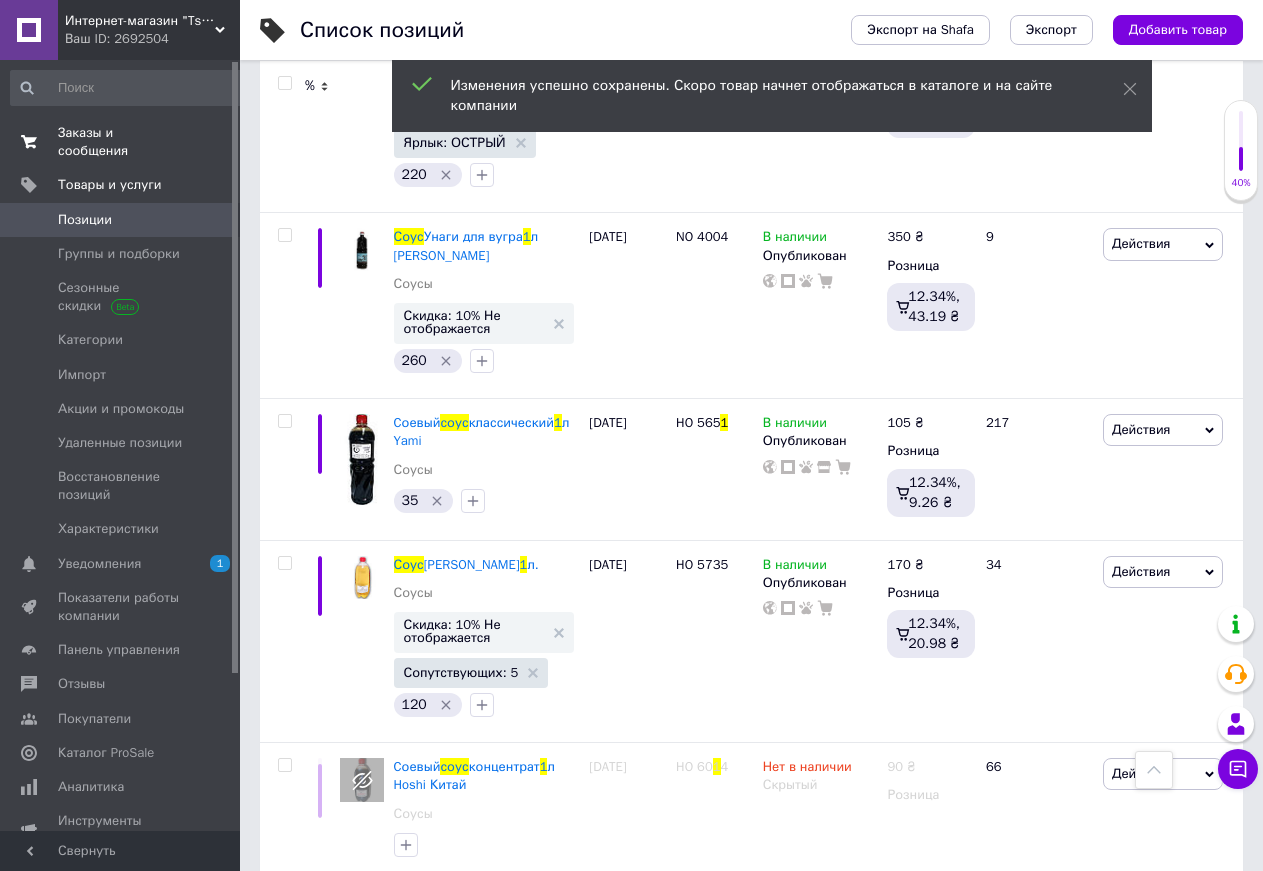 click on "Заказы и сообщения" at bounding box center [121, 142] 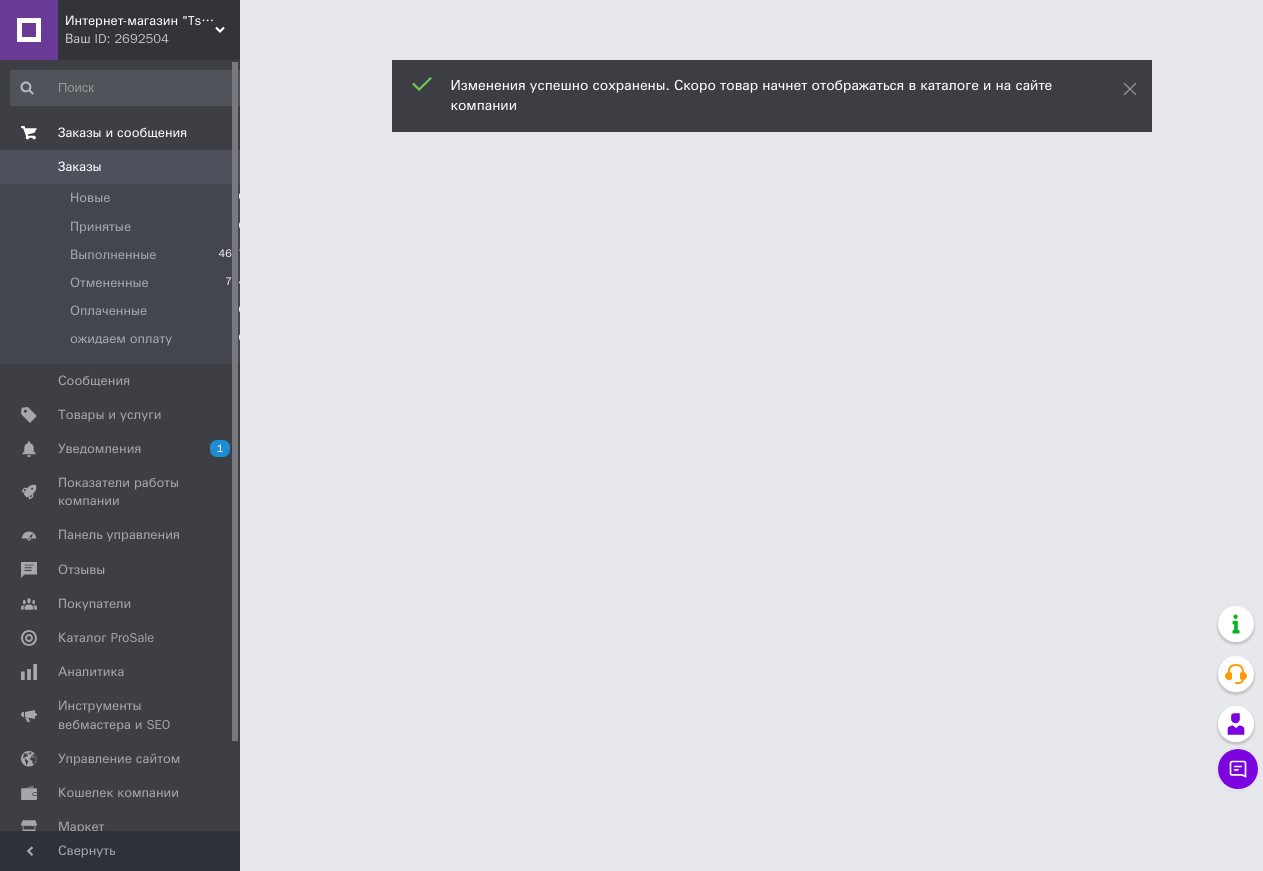 scroll, scrollTop: 0, scrollLeft: 0, axis: both 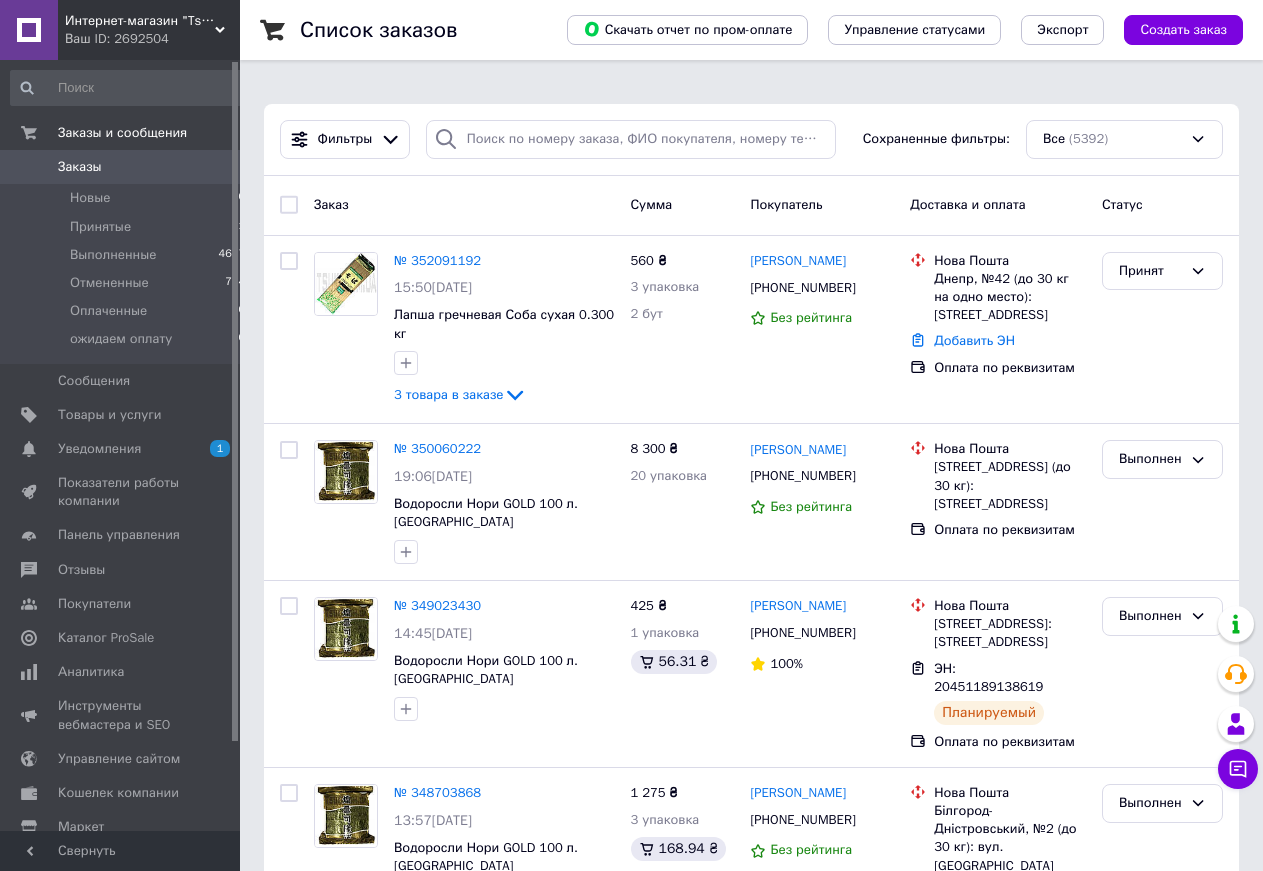 click on "Интернет-магазин "Tsuki"" at bounding box center [140, 21] 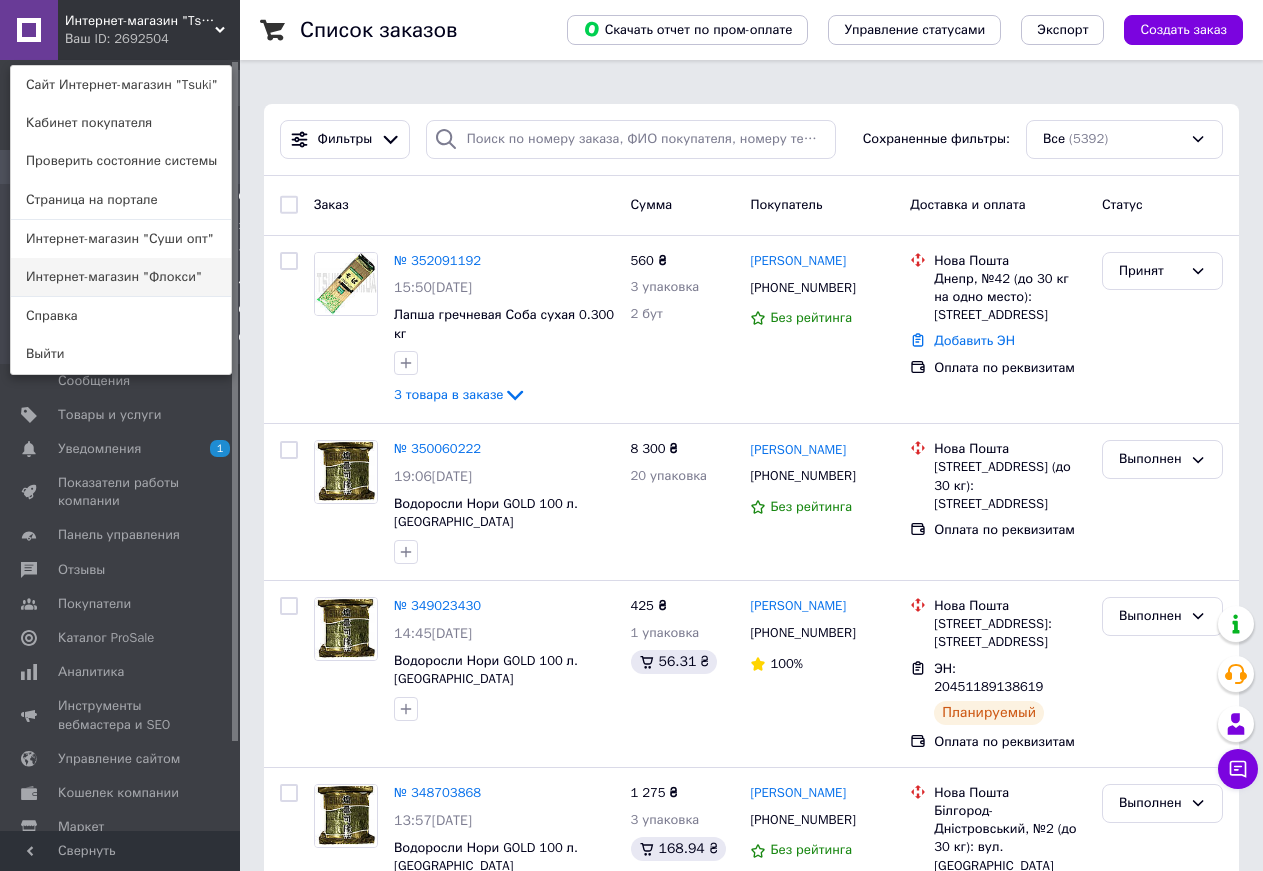 click on "Интернет-магазин "Флокси"" at bounding box center [121, 277] 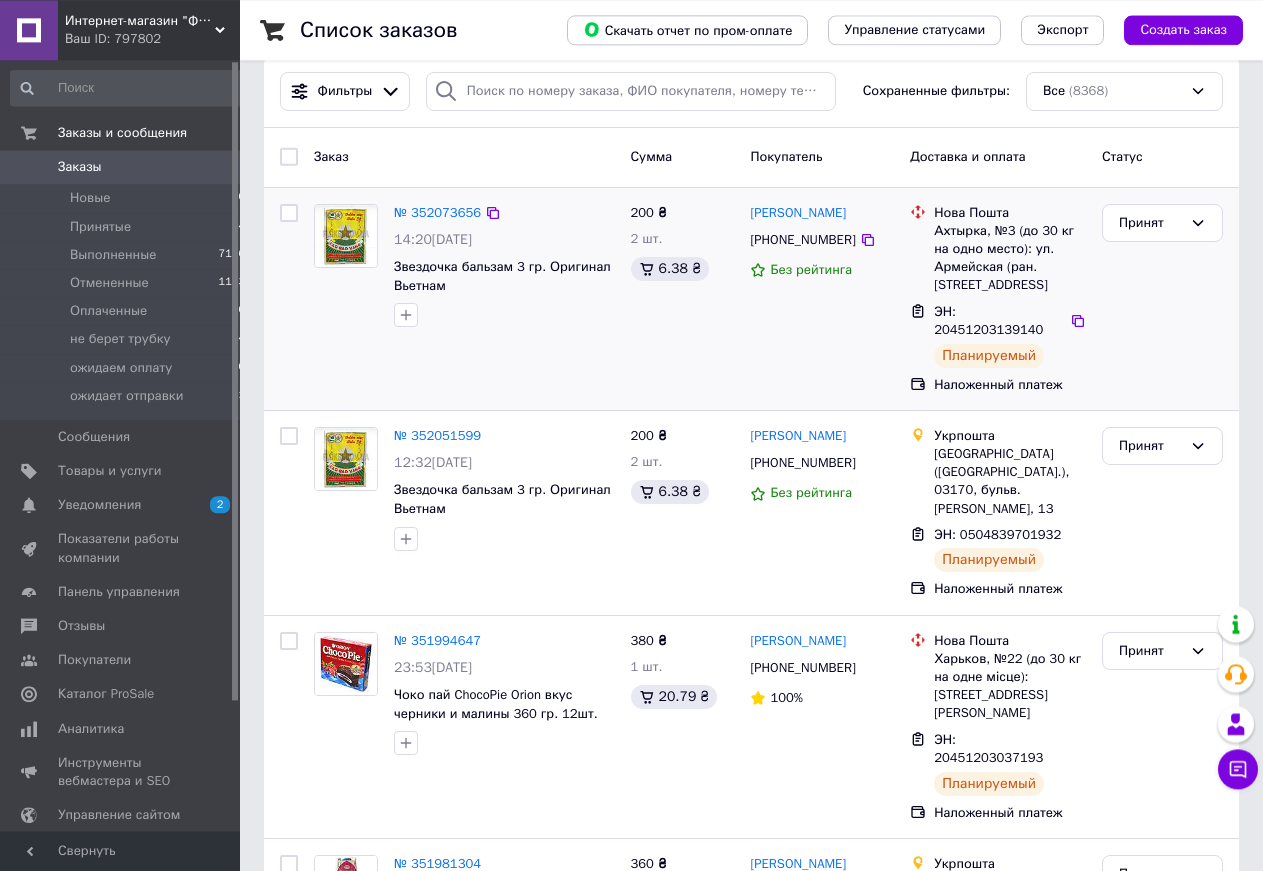 scroll, scrollTop: 0, scrollLeft: 0, axis: both 